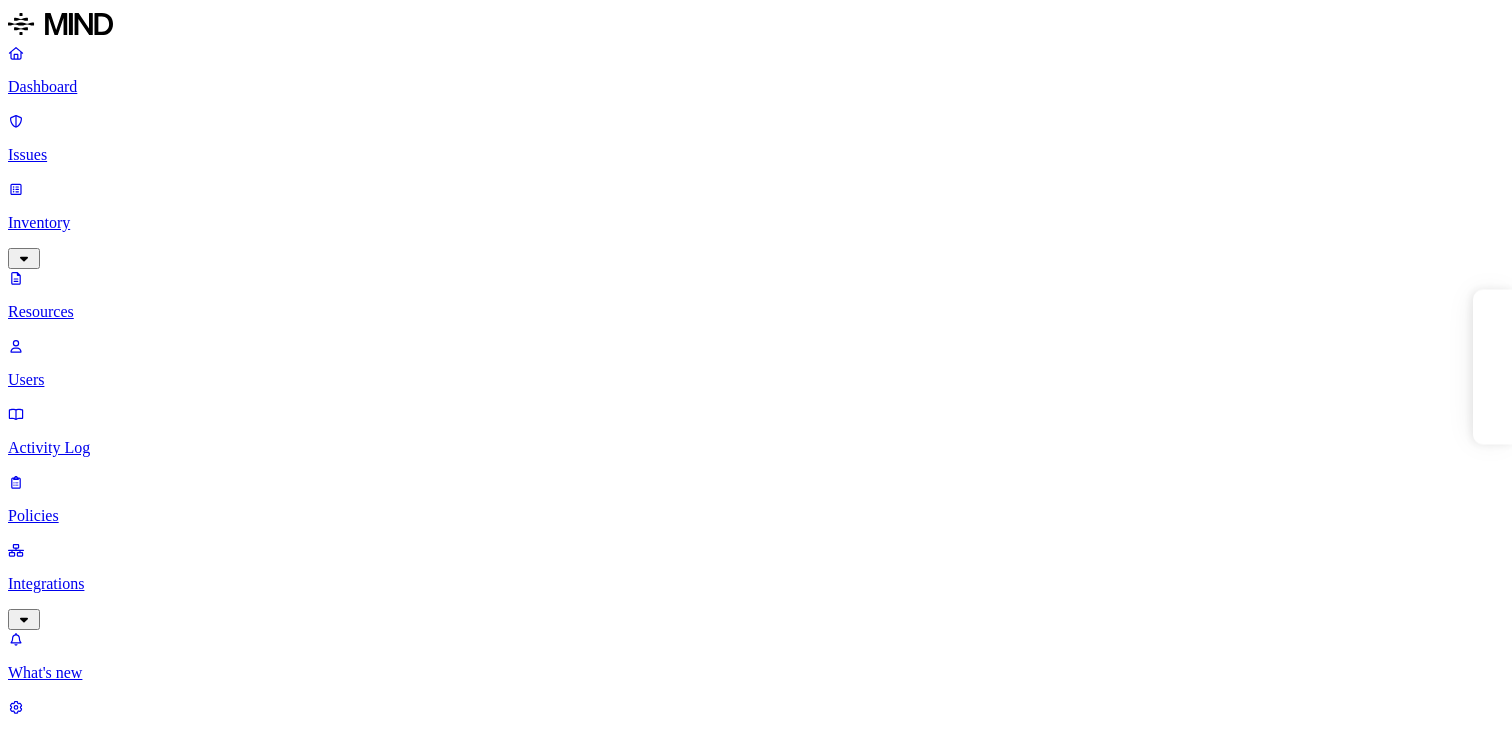 scroll, scrollTop: 0, scrollLeft: 0, axis: both 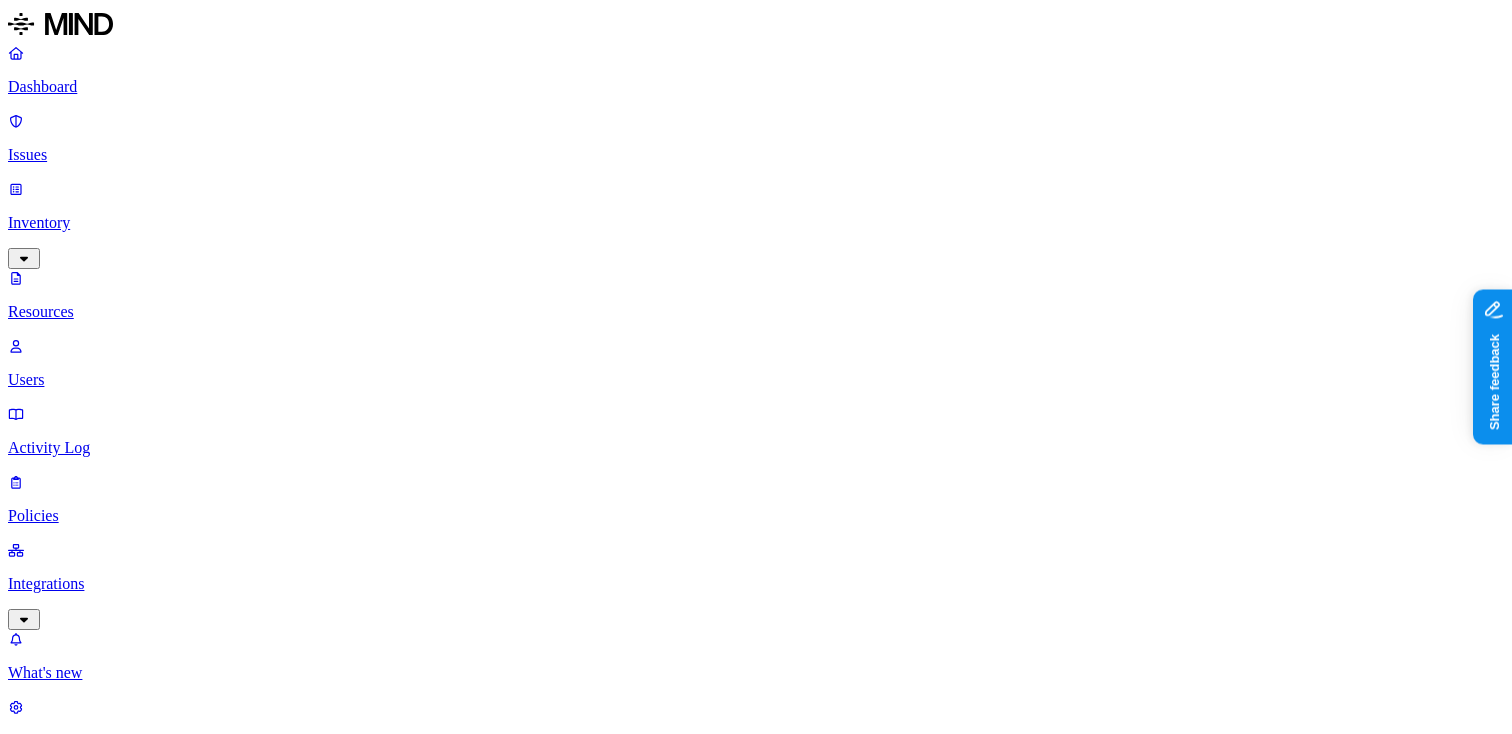 click on "Access" at bounding box center (45, 1174) 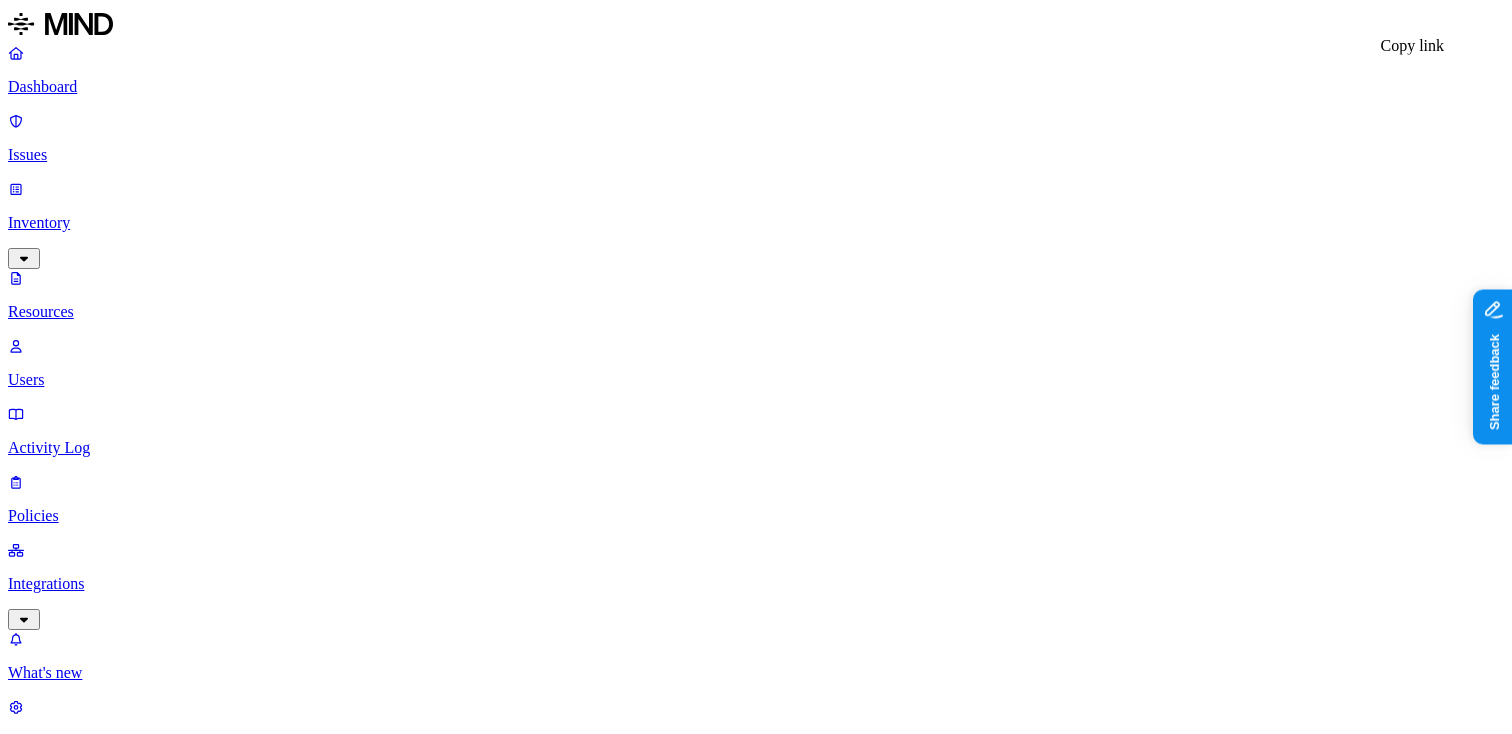 click at bounding box center (63, 2699) 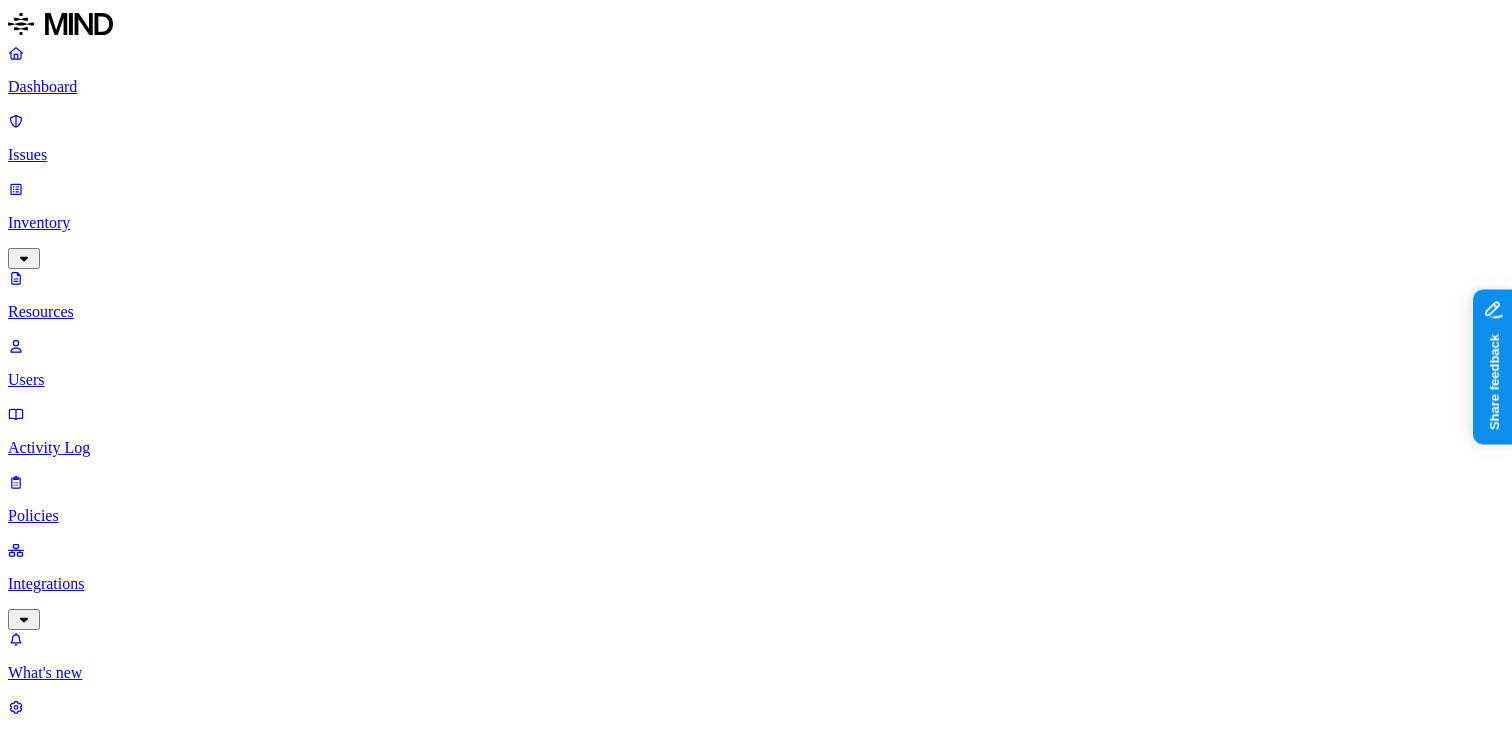 type 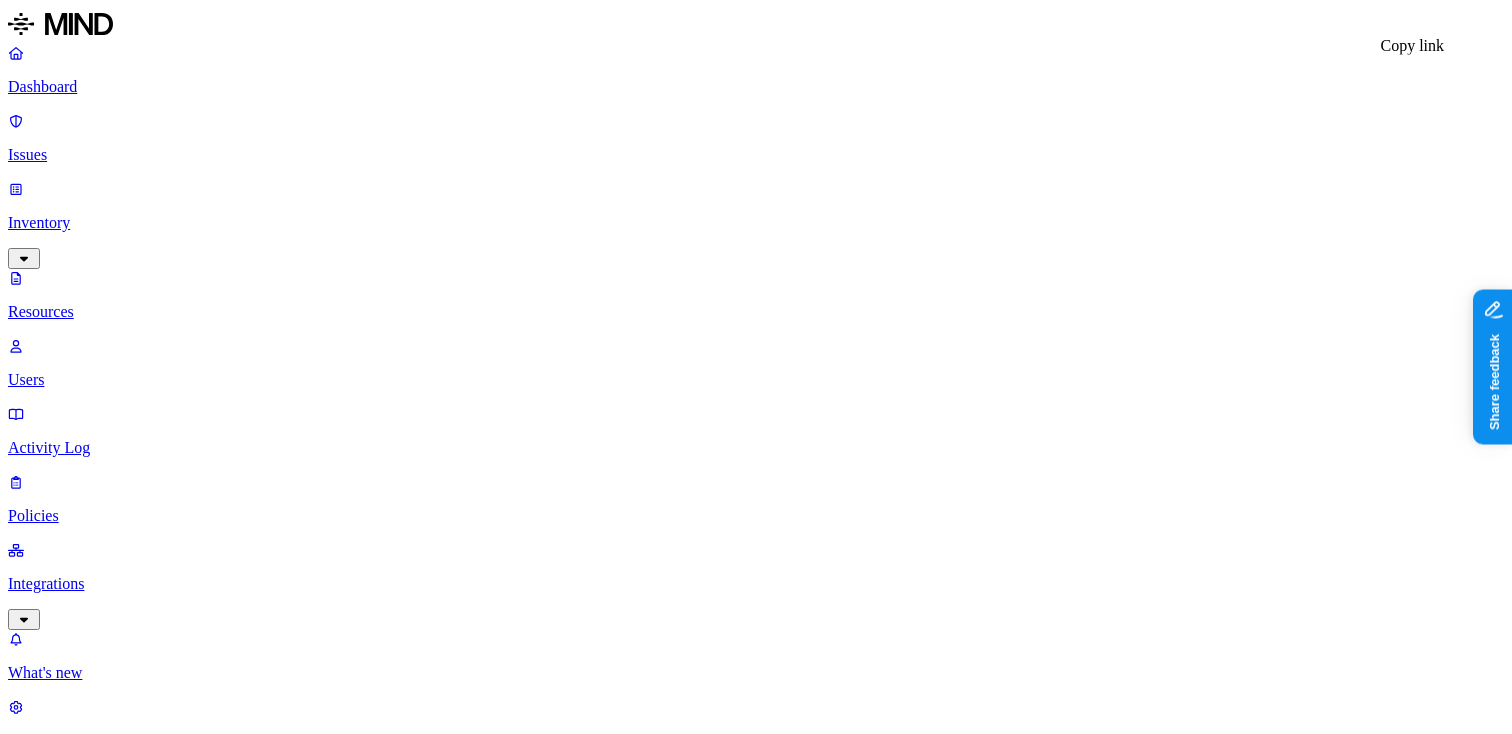 click 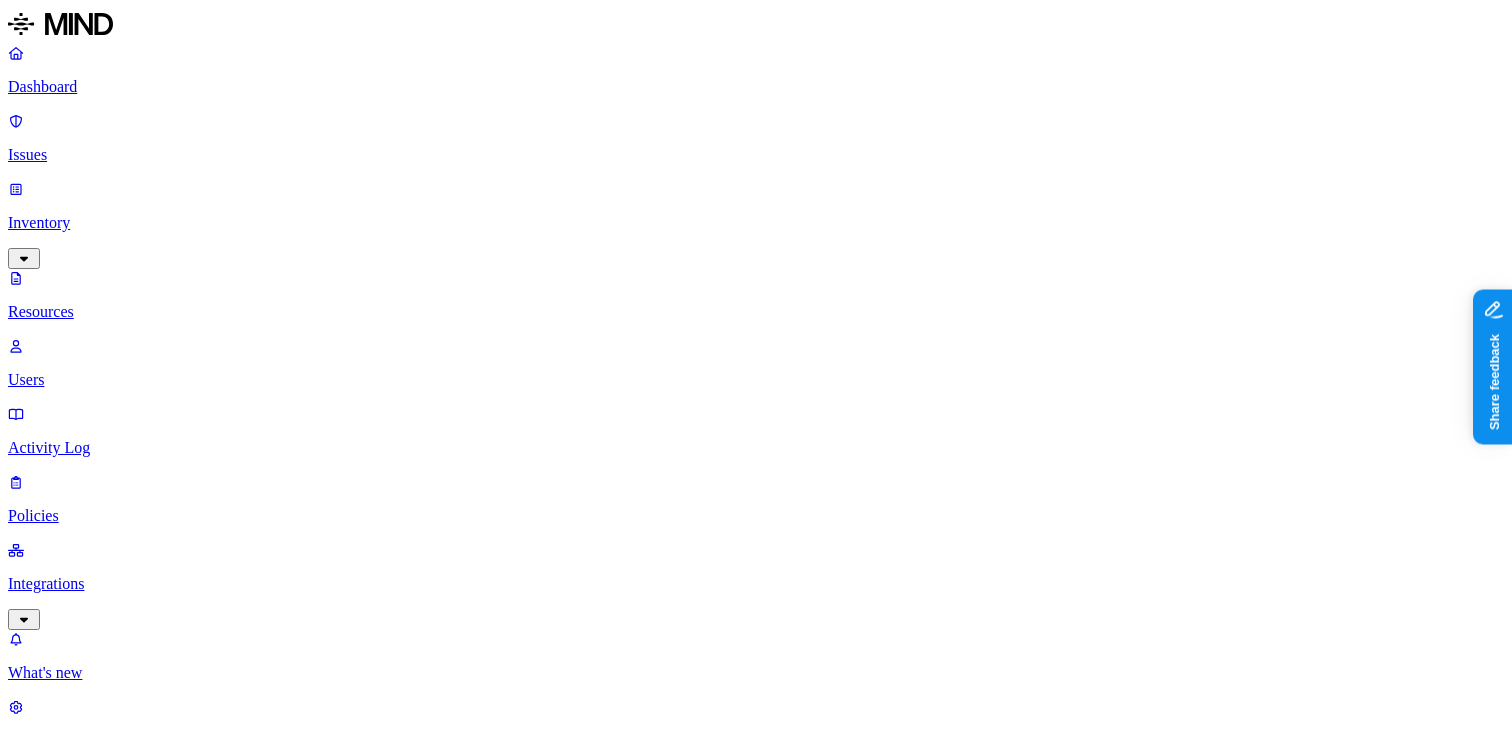 type 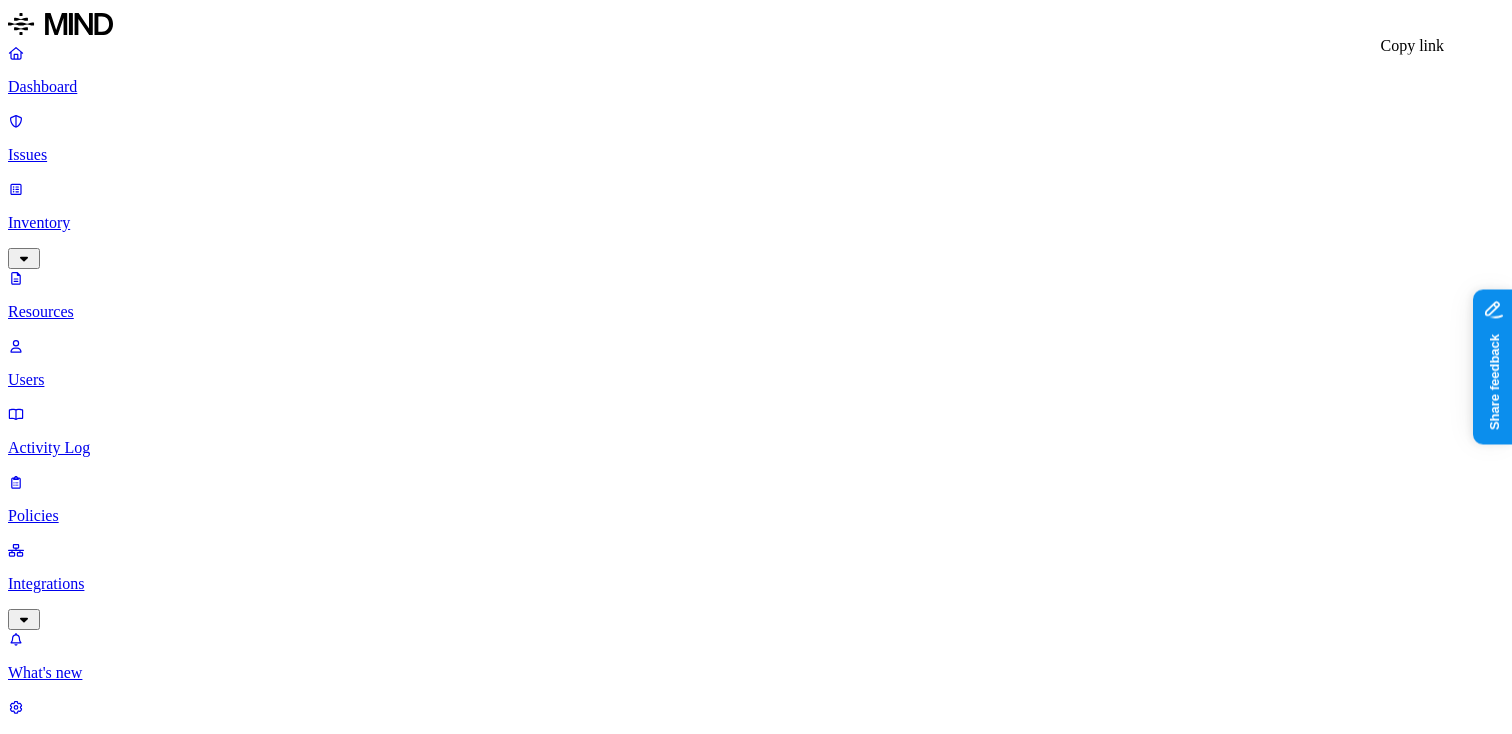 click on "Hagel_ Harold Esoph Combo.pdf" at bounding box center [191, 2443] 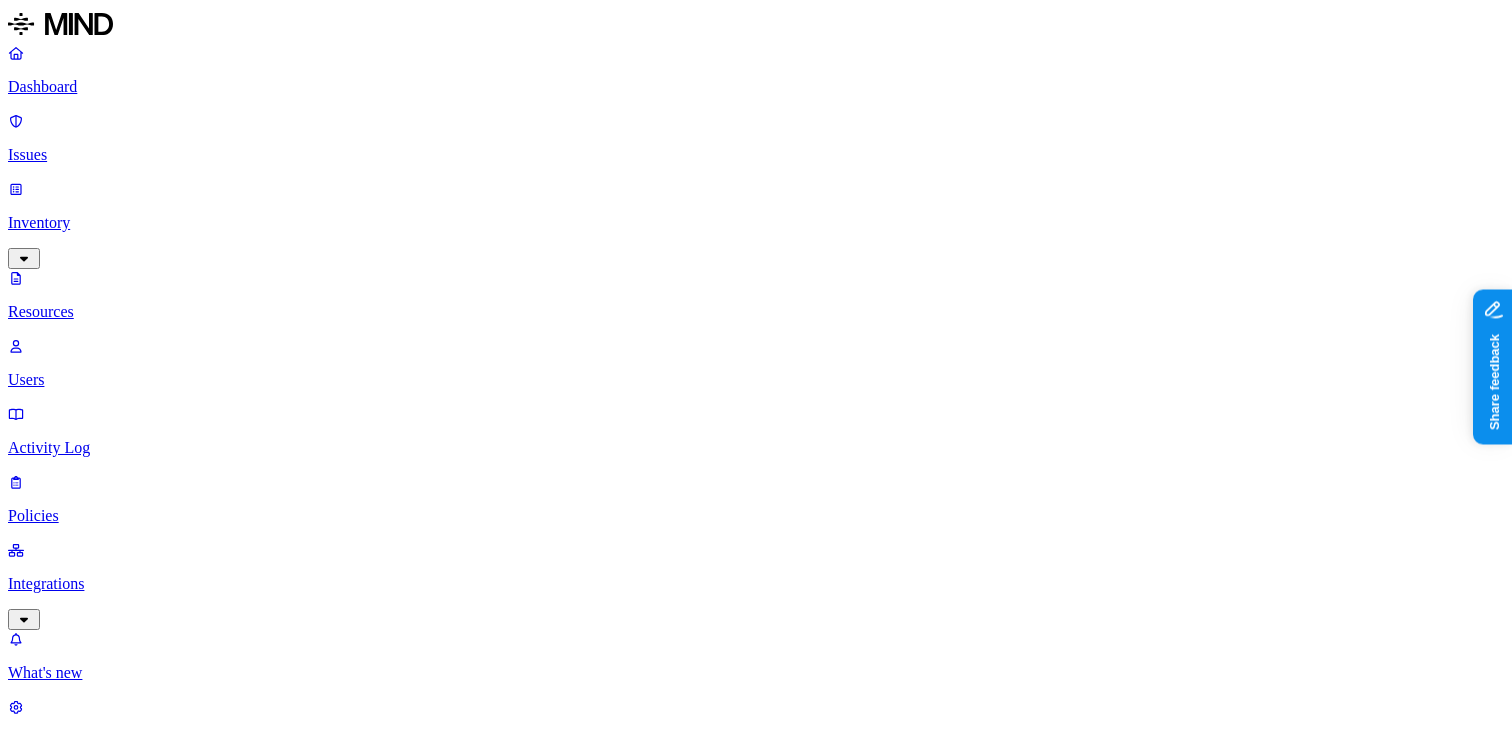 scroll, scrollTop: 175, scrollLeft: 0, axis: vertical 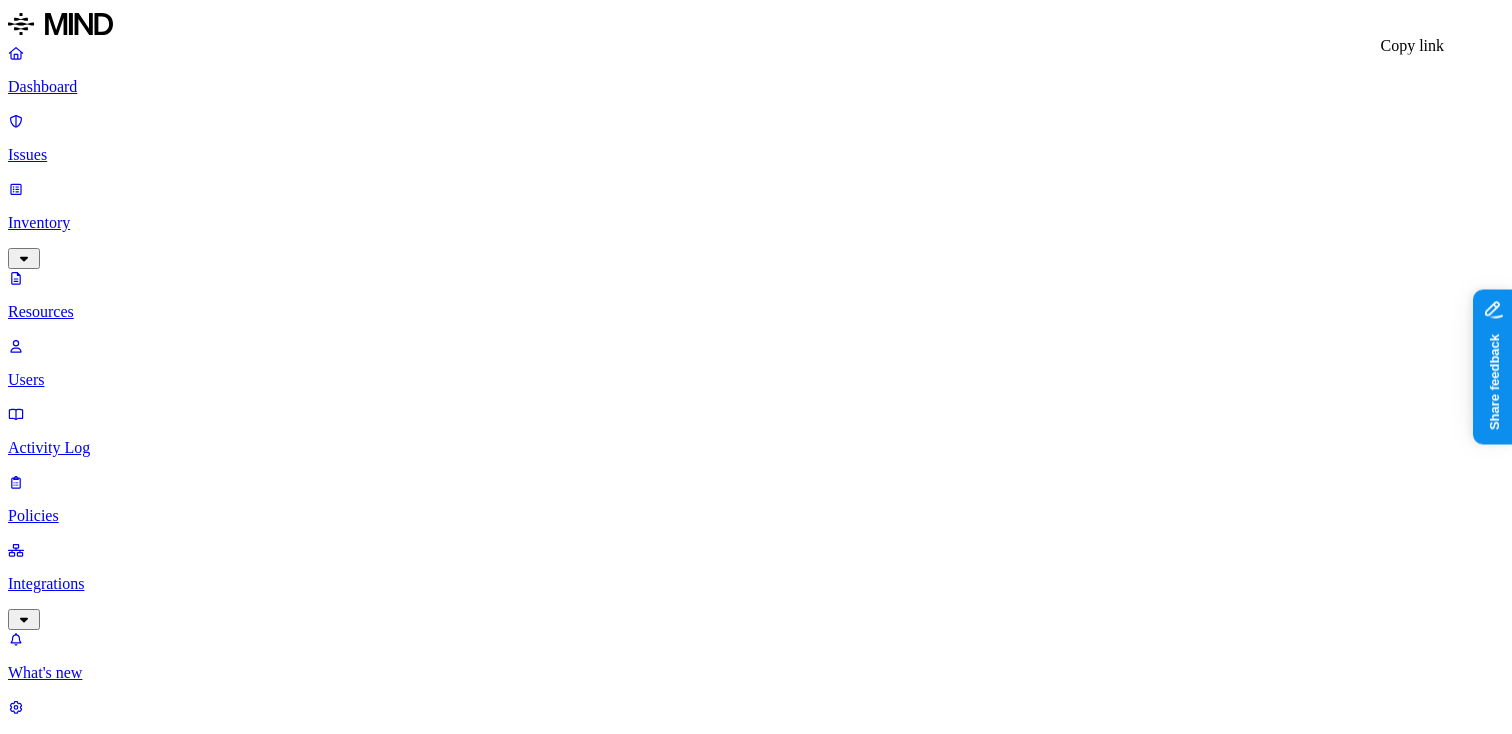 click 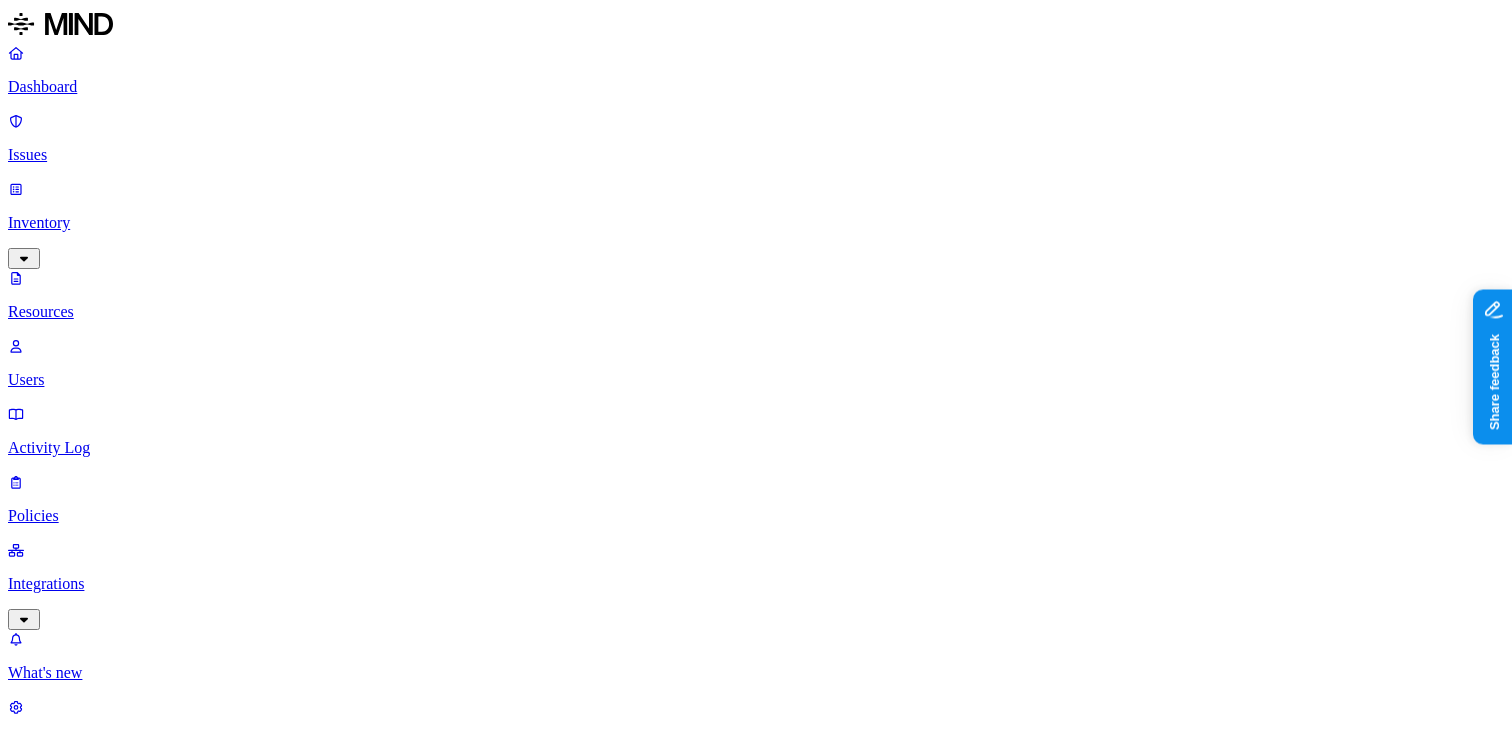 type 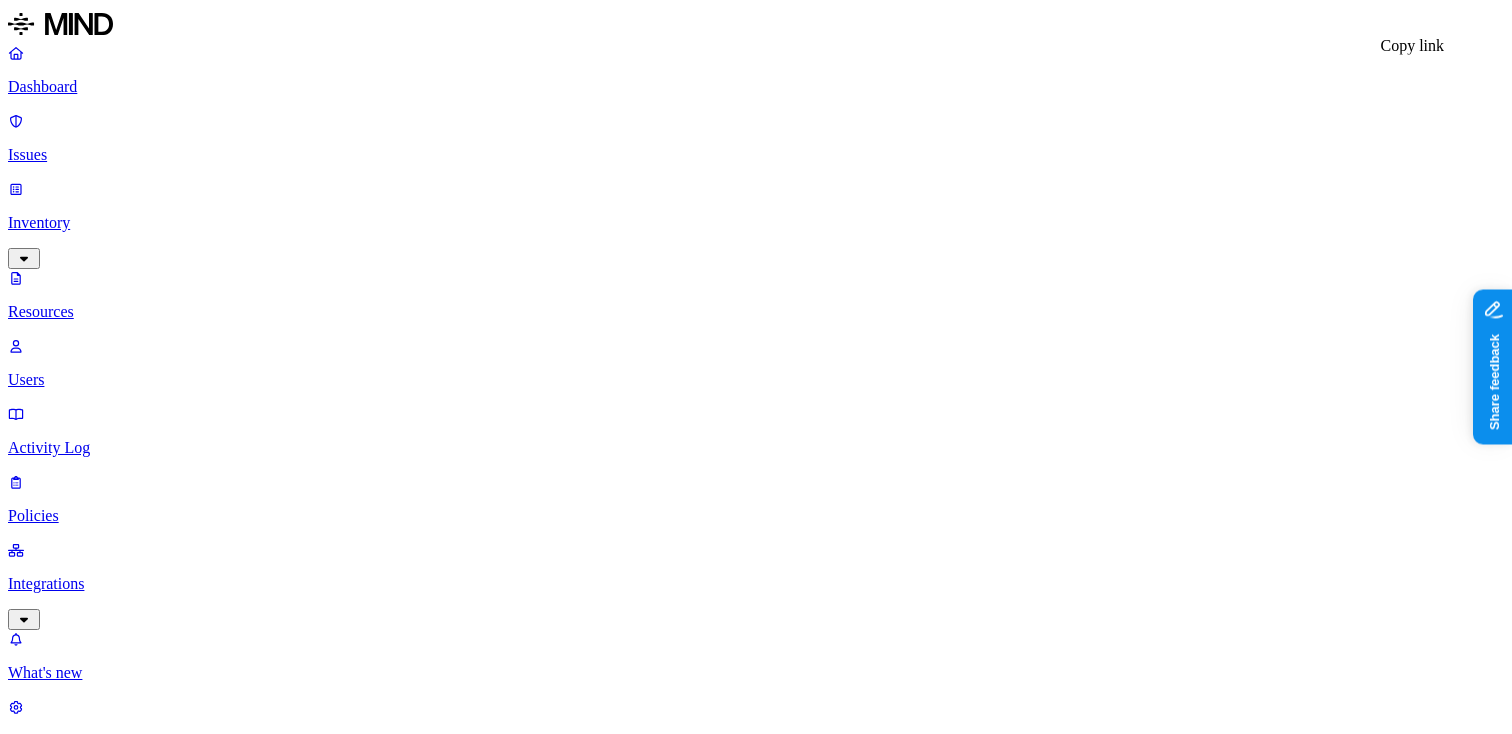 click on "Custom_ESR_through April 2024 Updated.pptx PII / PHI 18 – sih.net sih1.mail.onmicrosoft.com sih1.onmicrosoft.com Internal 19 – Marketing/JAB/NRC ESR's Commercial Scripts 11_2_22.docx PII / PHI 3 – sih.net sih1.mail.onmicrosoft.com sih1.onmicrosoft.com Internal 19 – Marketing/JAB/FY23/FY23 SL Brand campaign planning 20220531-herrin-outpatient-and-logan-park-moving-flyers.pdf PII / PHI 1 – sih.net sih1.mail.onmicrosoft.com sih1.onmicrosoft.com Internal 17 – Marketing/JAB creatives for presentation/Outpatient Rehabilitation" at bounding box center [1672, 5081] 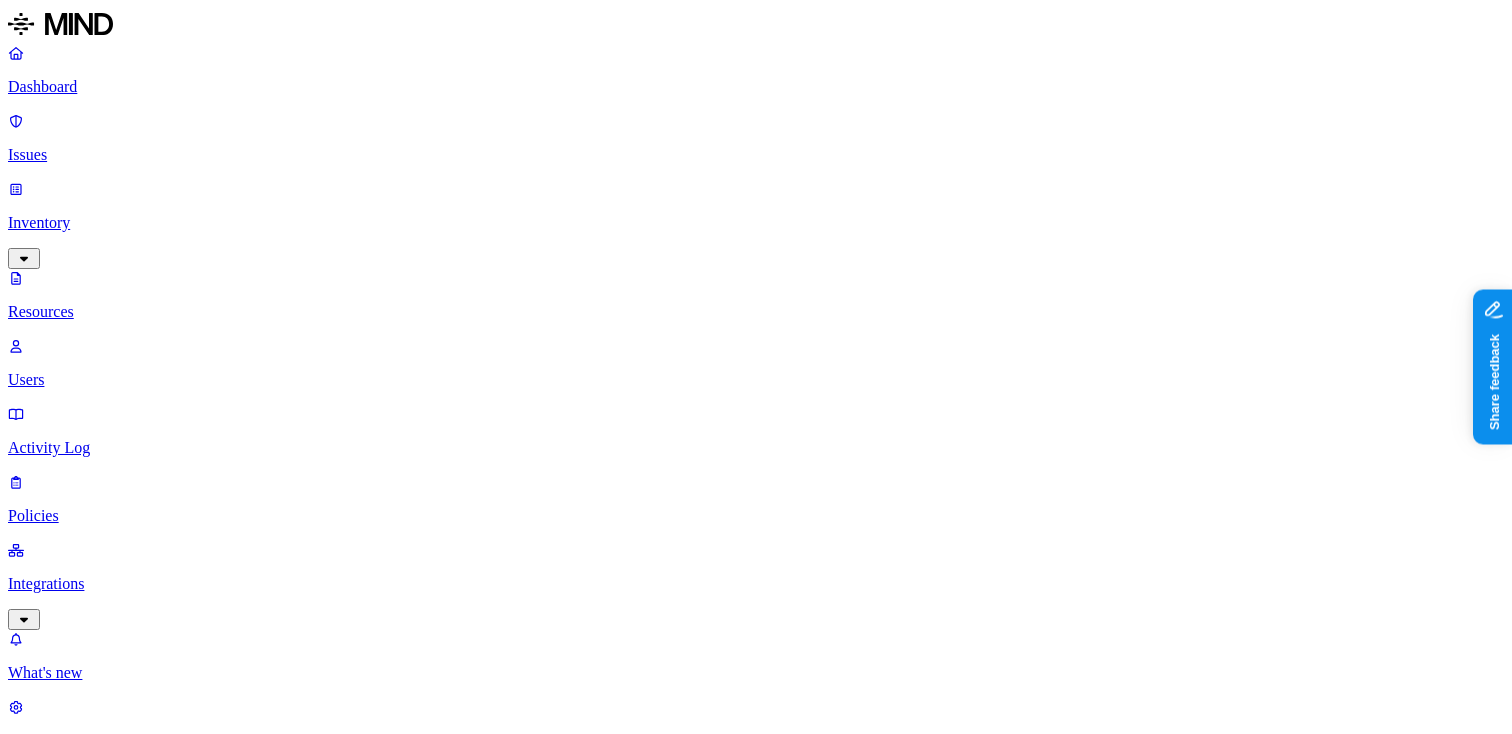 click on "–" at bounding box center [2818, 7569] 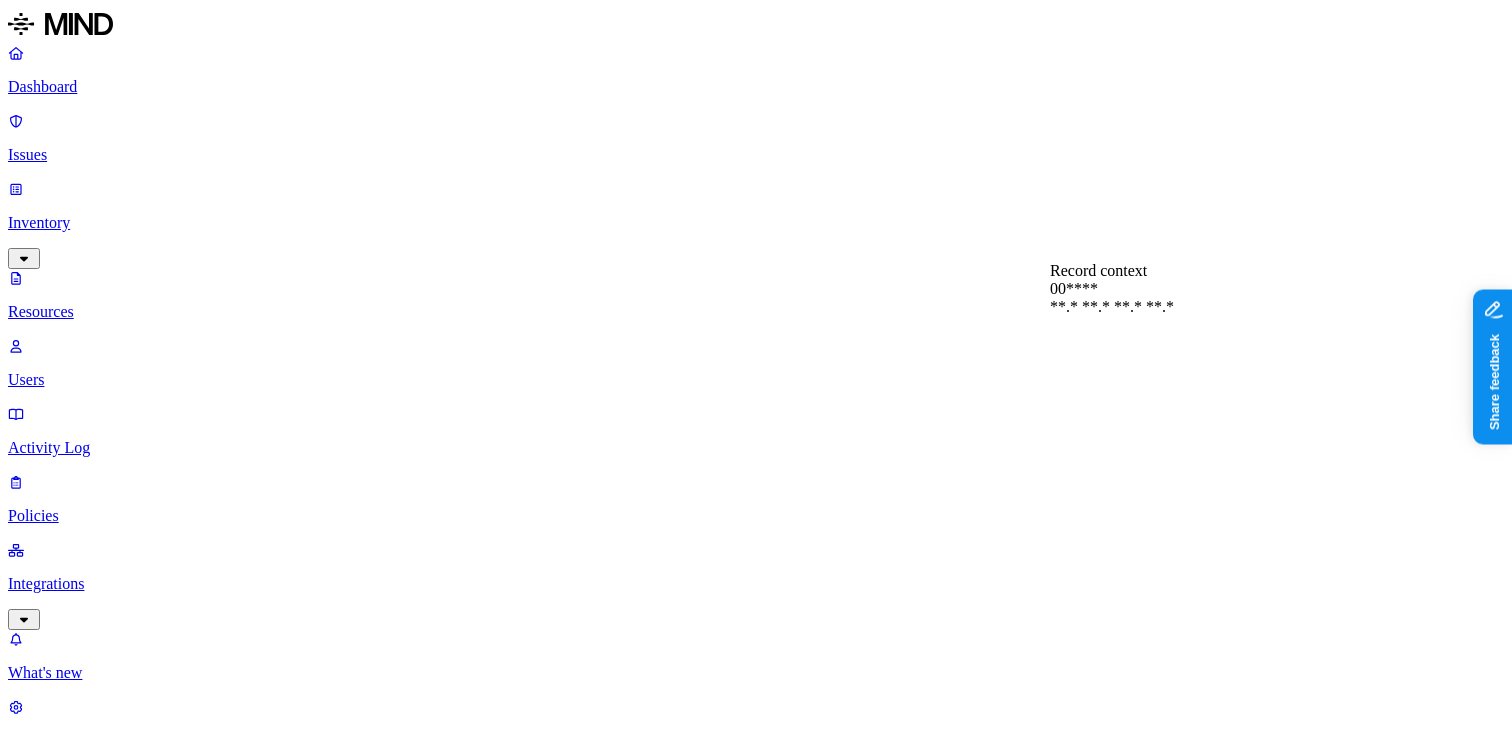 click on "Custom_ESR_through April 2024 Updated.pptx PII / PHI 18 – sih.net sih1.mail.onmicrosoft.com sih1.onmicrosoft.com Internal 19 – Marketing/JAB/NRC ESR's Commercial Scripts 11_2_22.docx PII / PHI 3 – sih.net sih1.mail.onmicrosoft.com sih1.onmicrosoft.com Internal 19 – Marketing/JAB/FY23/FY23 SL Brand campaign planning 20220531-herrin-outpatient-and-logan-park-moving-flyers.pdf PII / PHI 1 – sih.net sih1.mail.onmicrosoft.com sih1.onmicrosoft.com Internal 17 – Marketing/JAB creatives for presentation/Outpatient Rehabilitation" at bounding box center (1672, 5081) 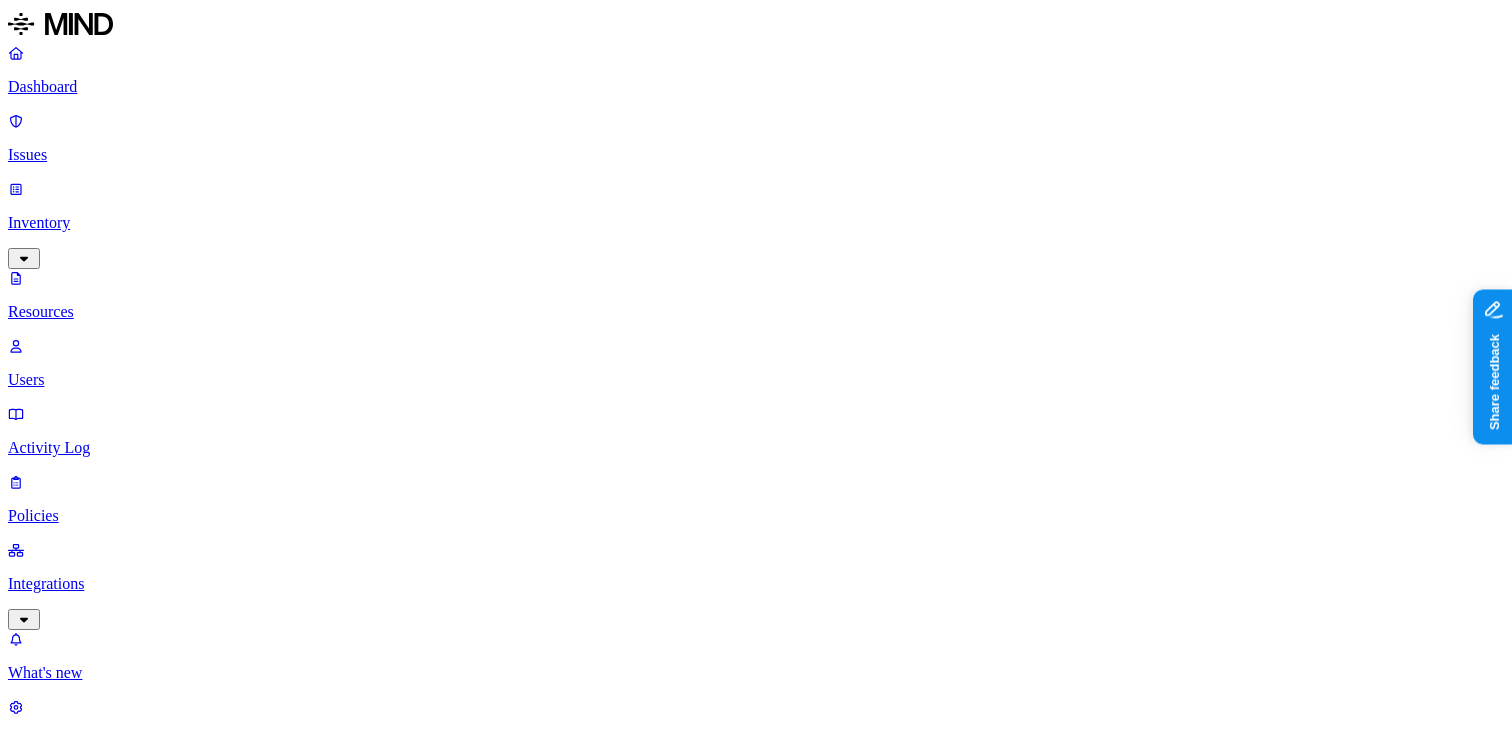 click on "Access :  Entire domains" at bounding box center [84, 1174] 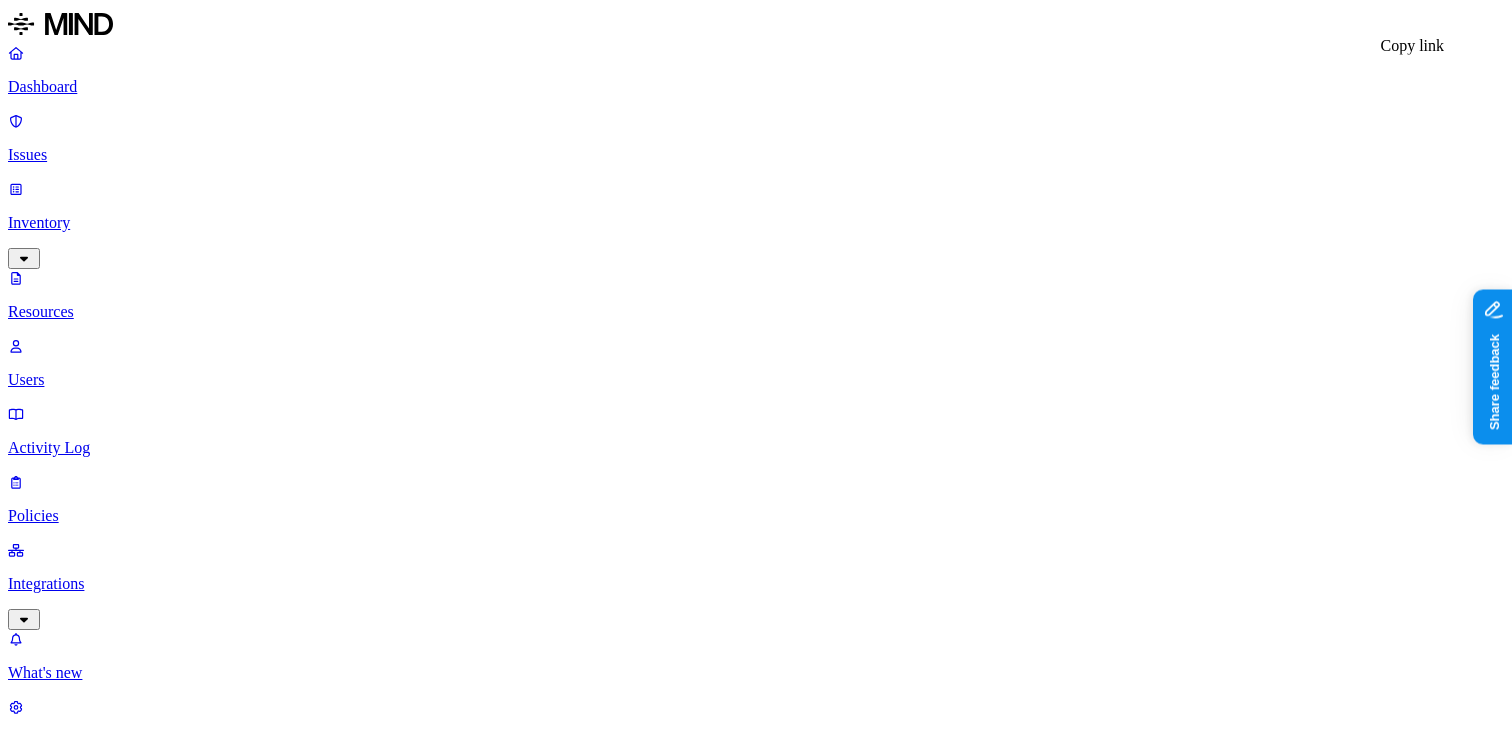 click 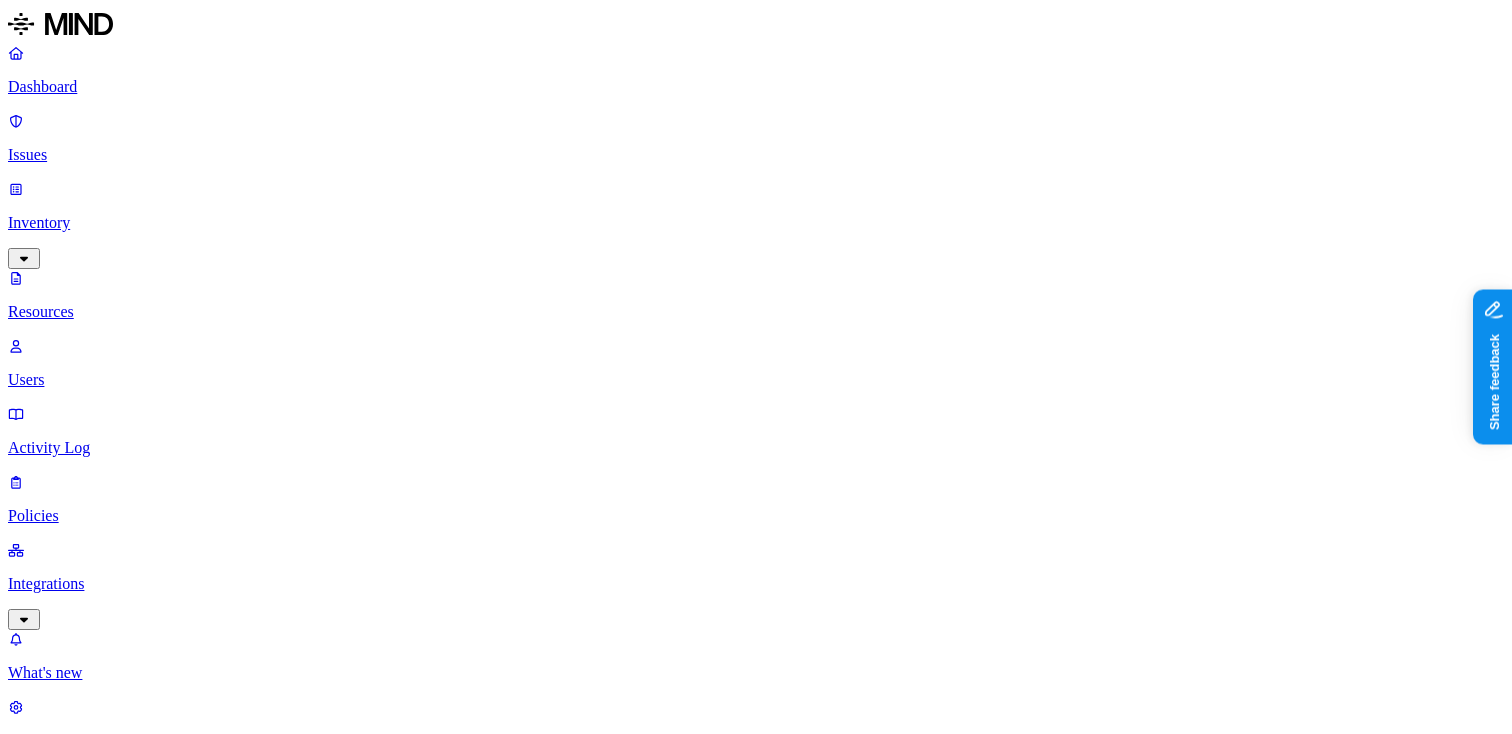 type 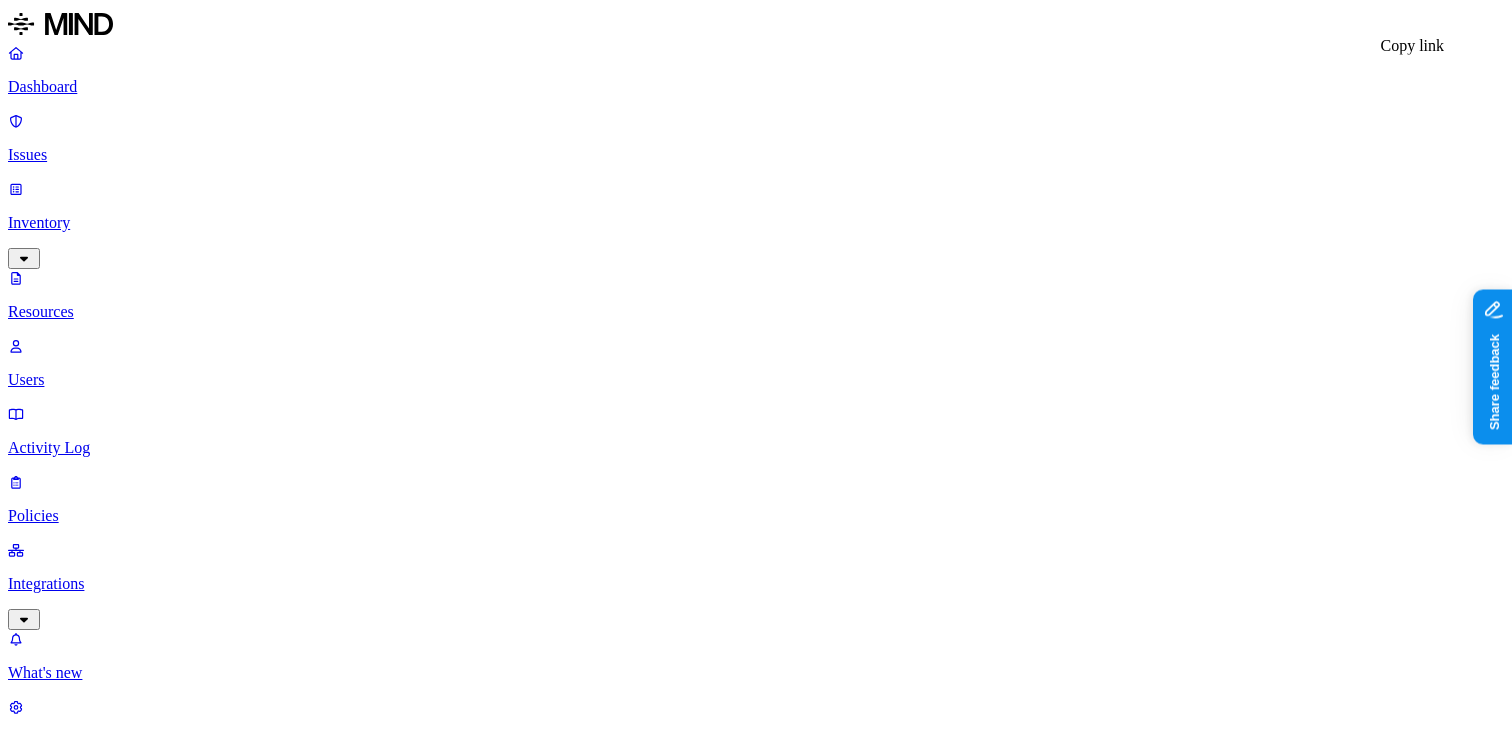 click 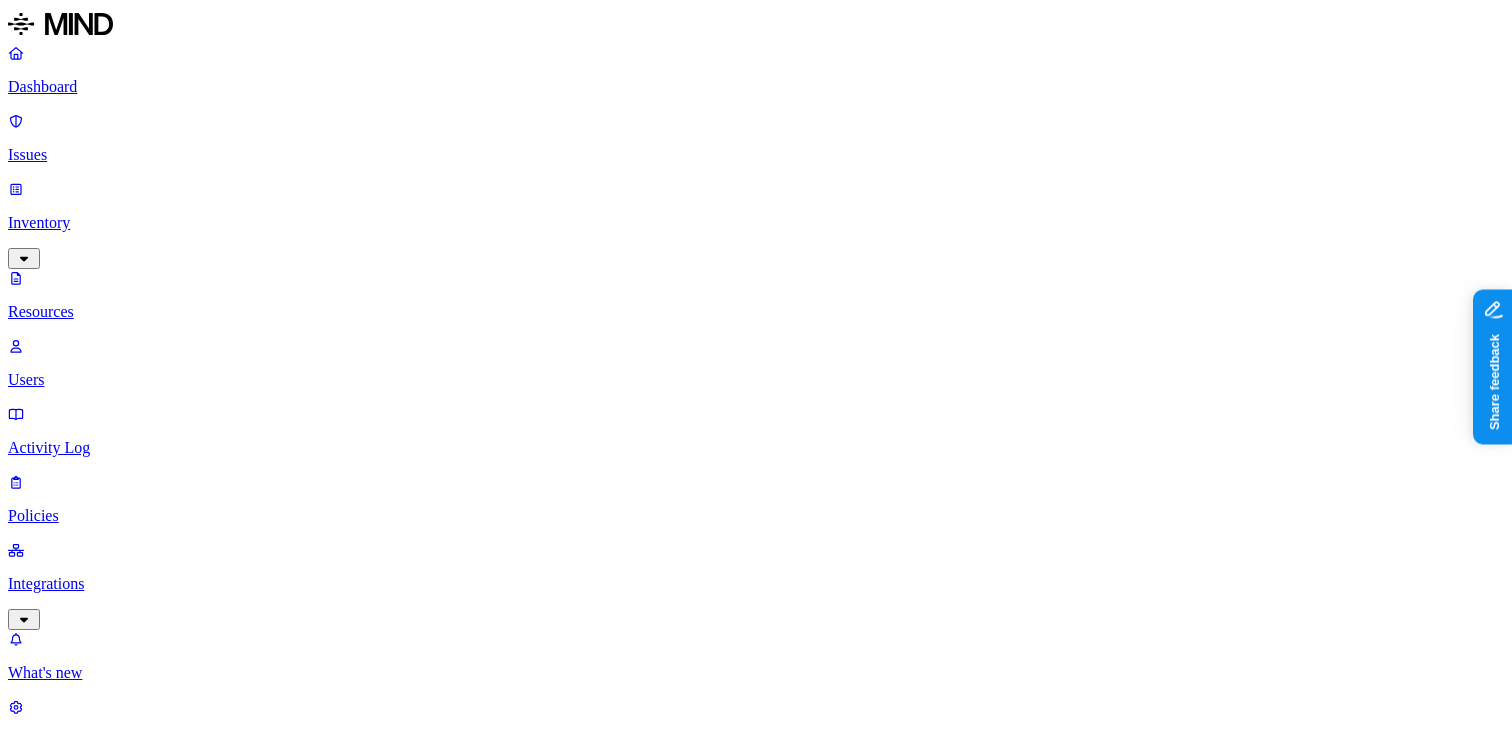 scroll, scrollTop: 173, scrollLeft: 0, axis: vertical 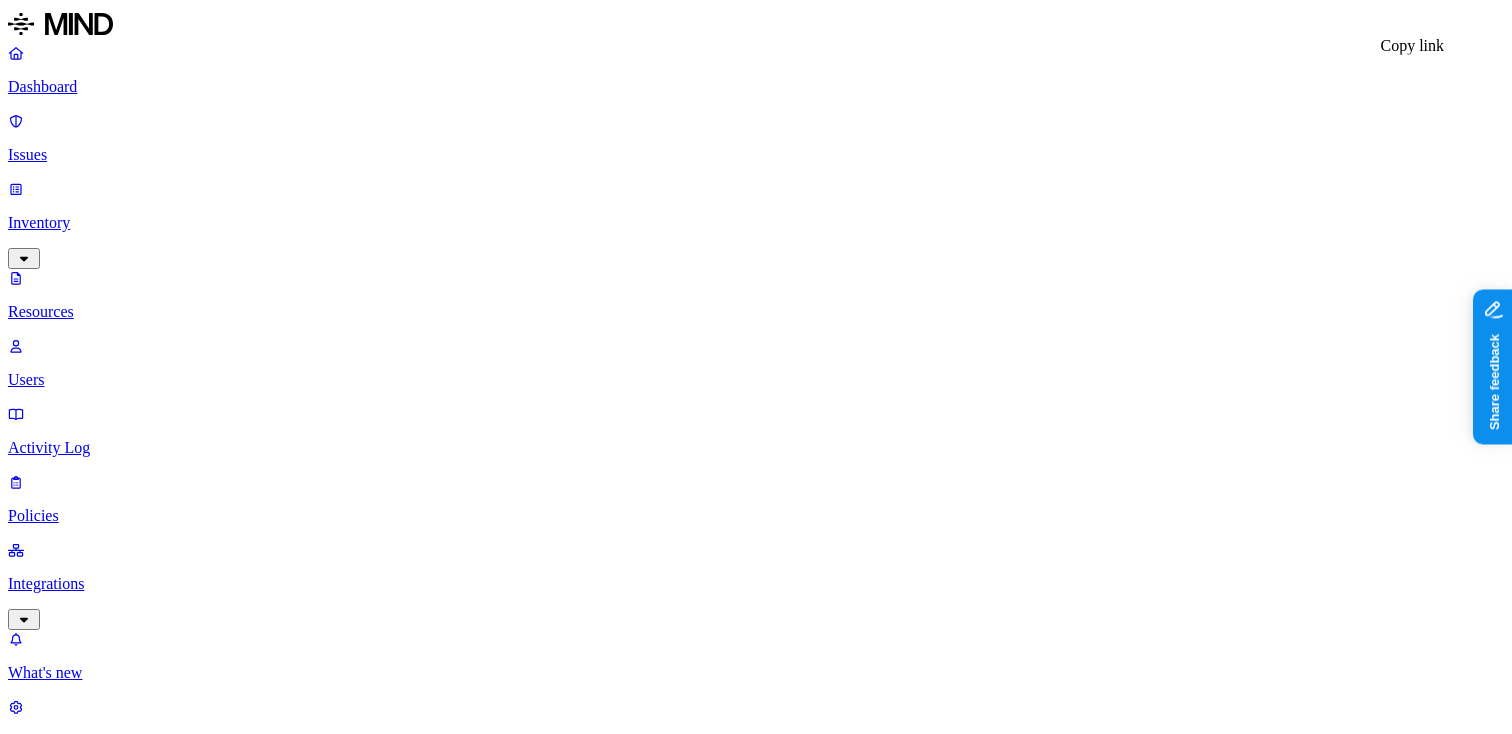 click on "–" at bounding box center (3325, 2039) 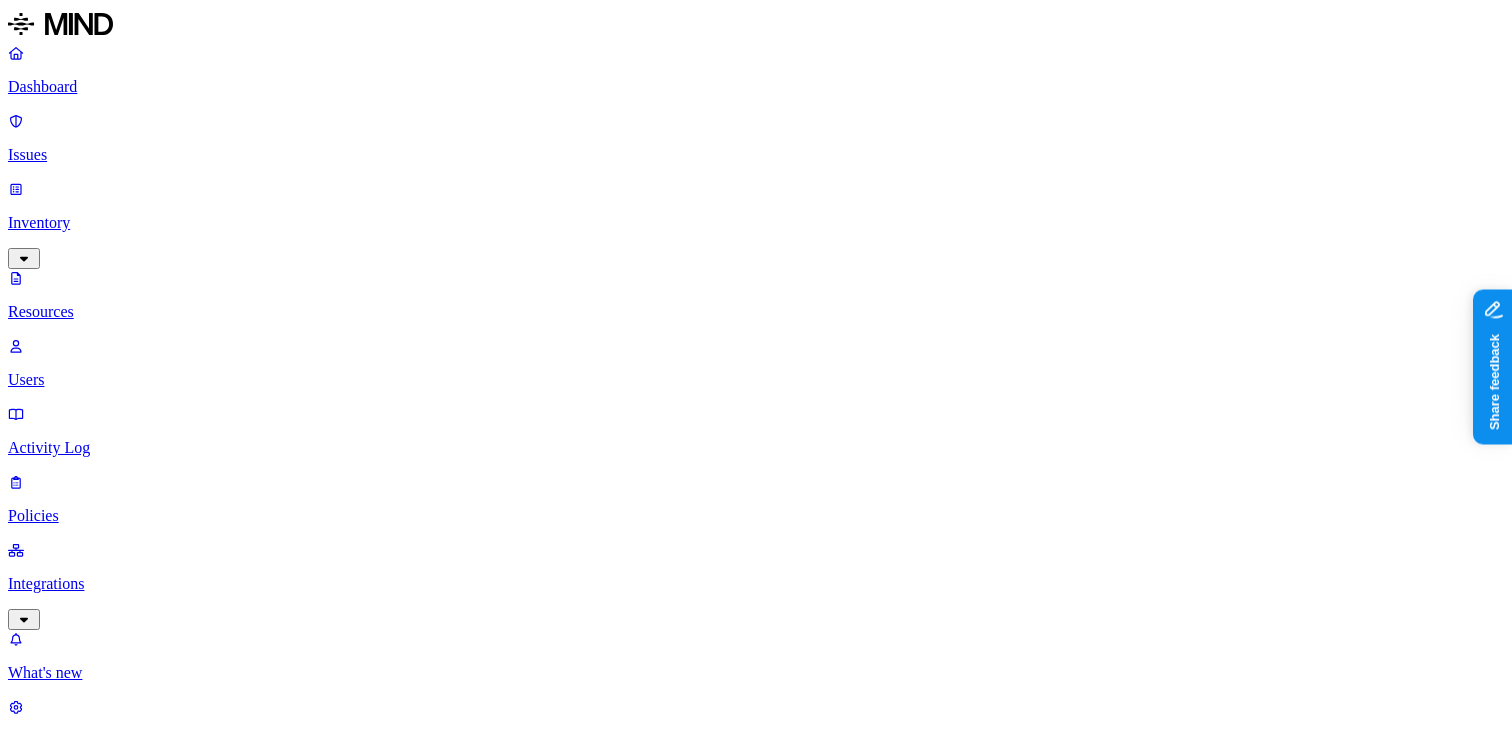 scroll, scrollTop: 254, scrollLeft: 0, axis: vertical 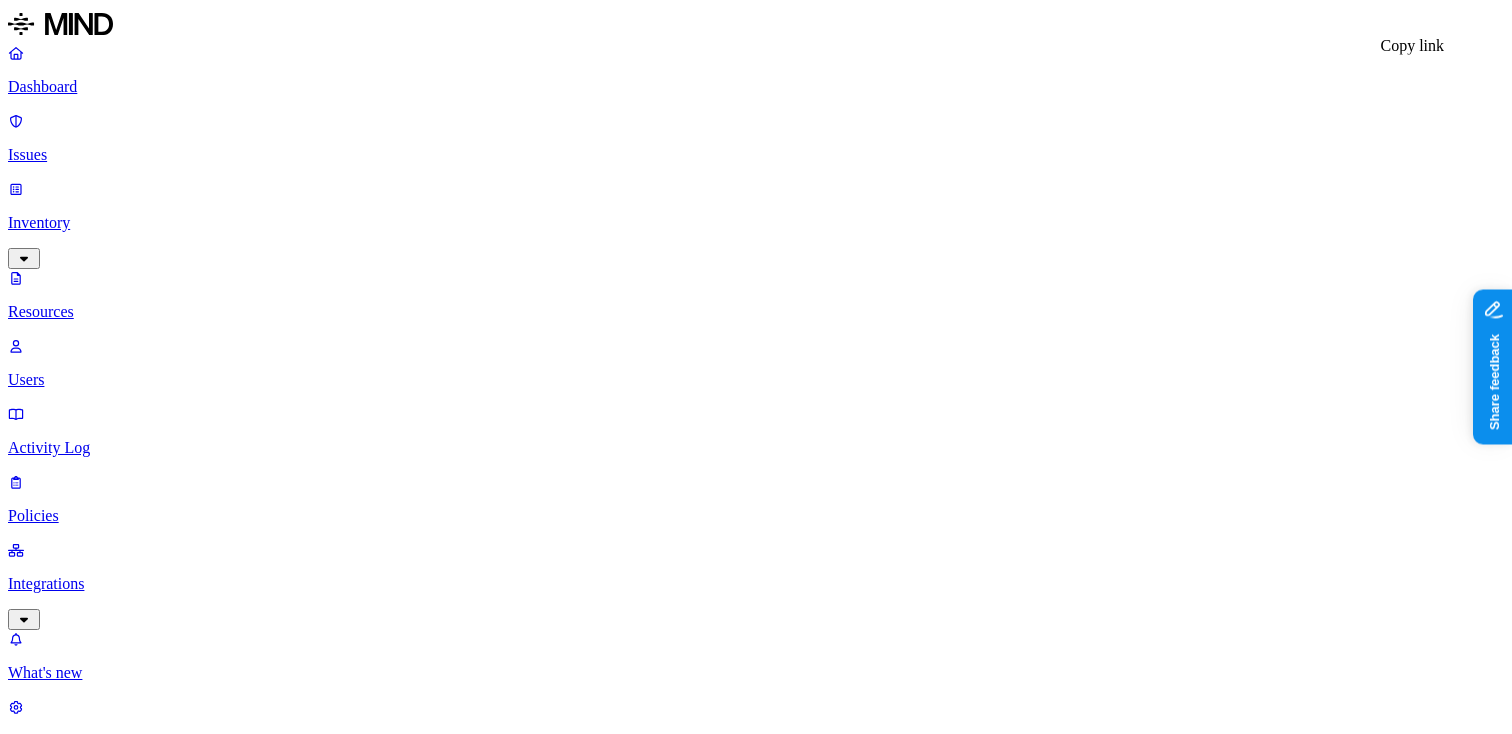 click 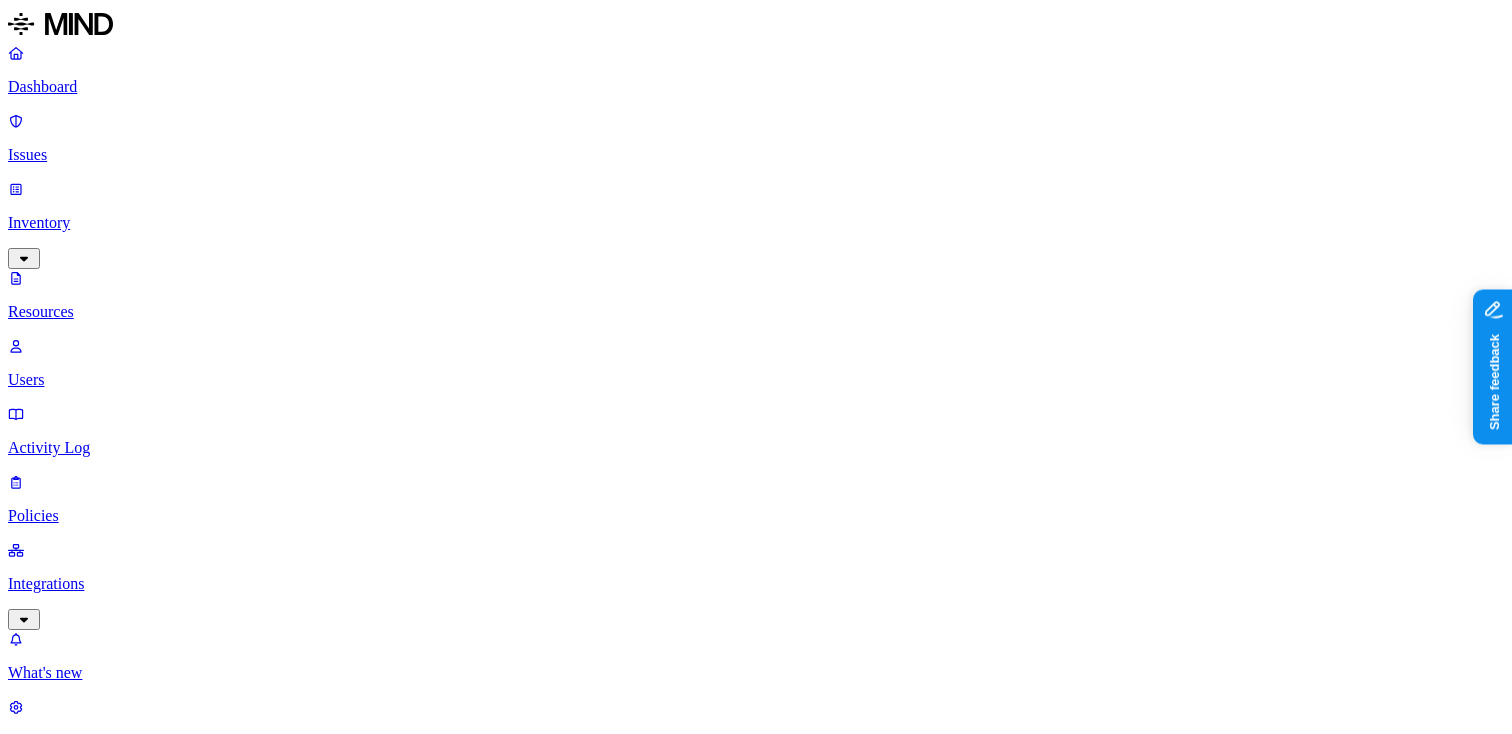 type 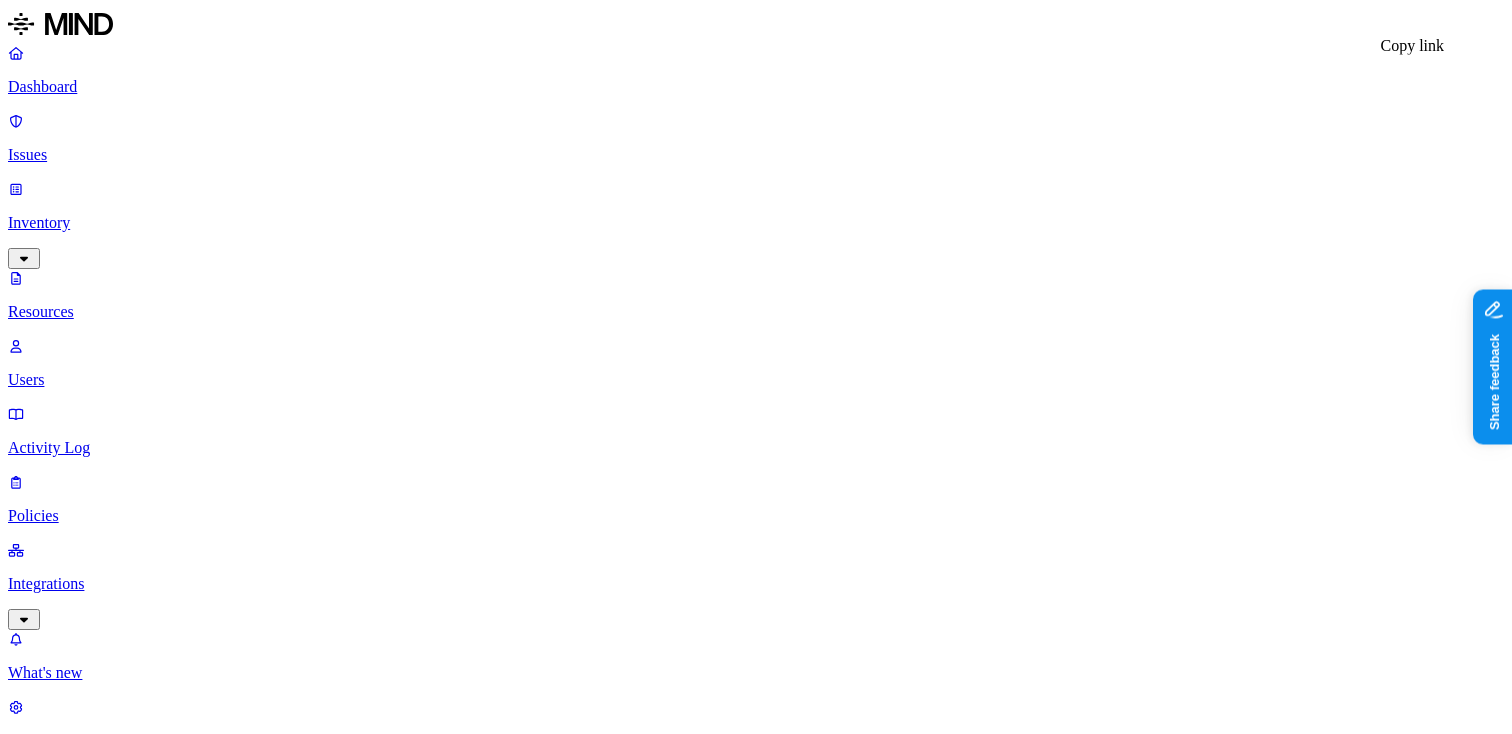 click on "–" at bounding box center (3325, 2409) 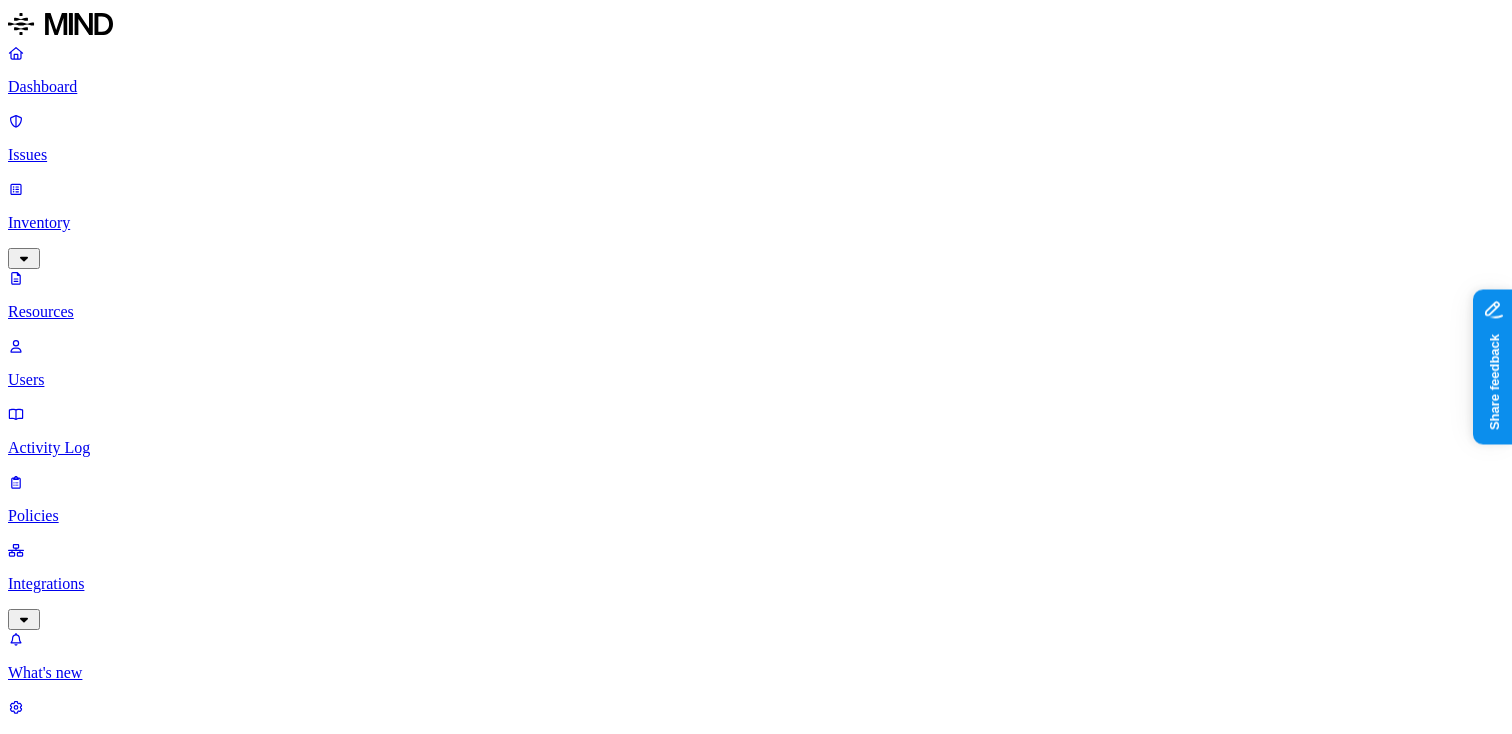 scroll, scrollTop: 293, scrollLeft: 0, axis: vertical 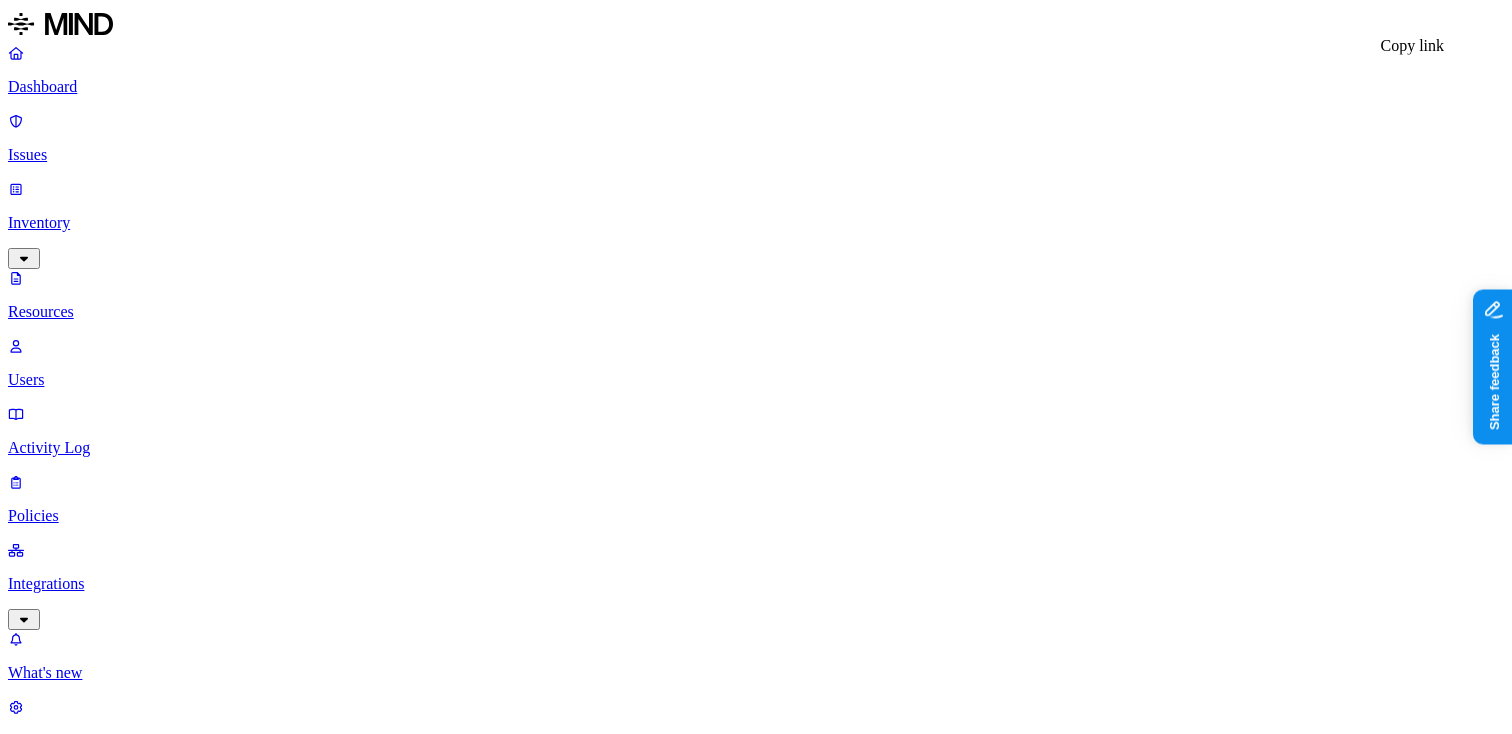 click 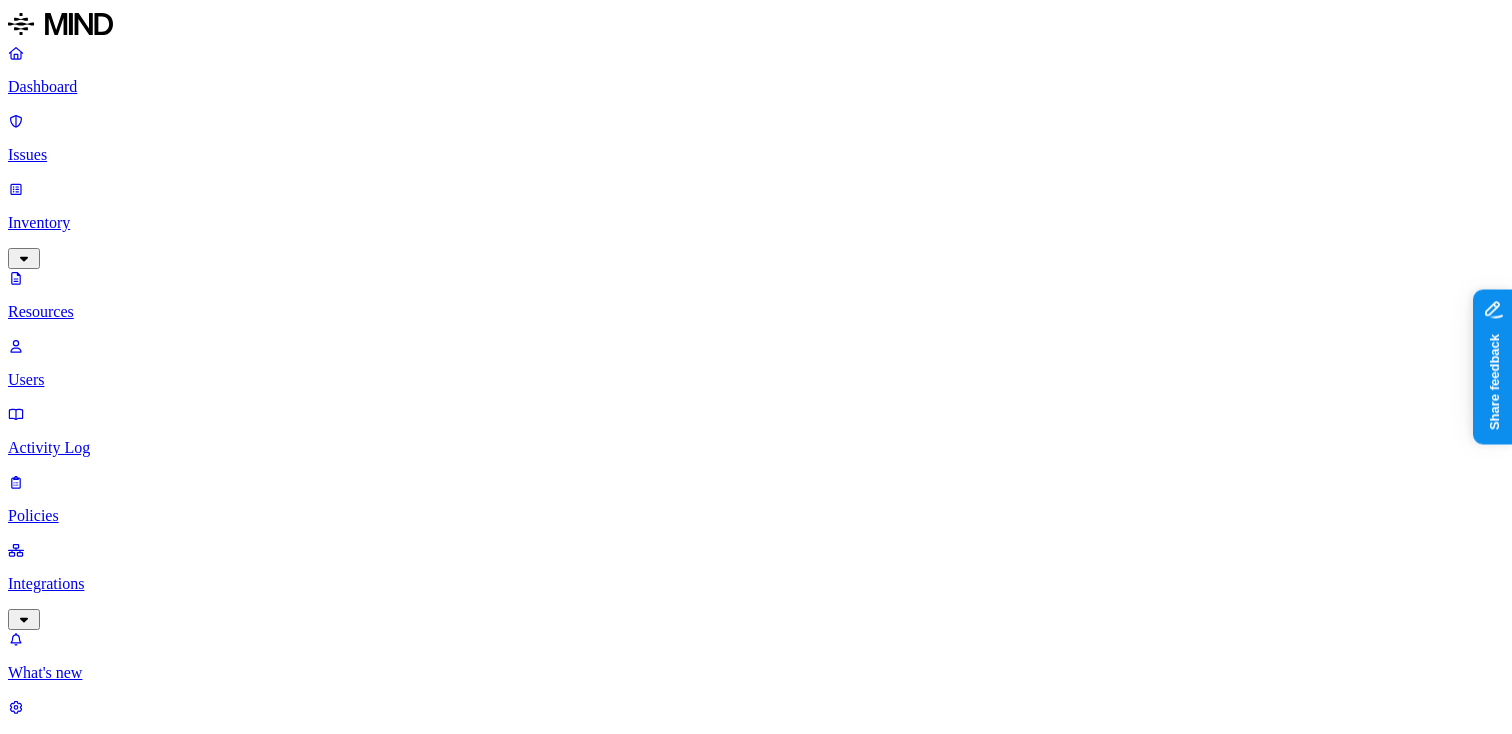 scroll, scrollTop: 187, scrollLeft: 0, axis: vertical 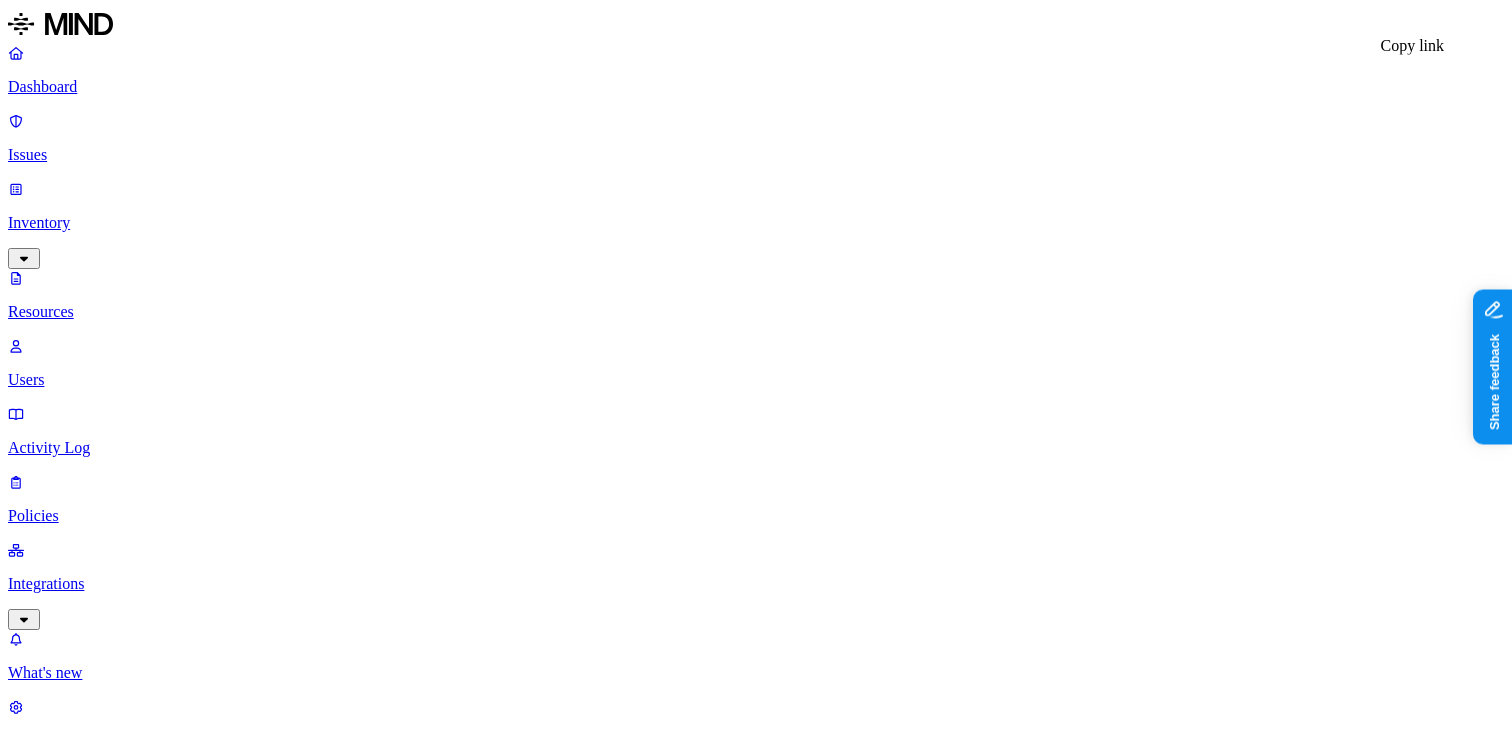click on "–" at bounding box center [3098, 21205] 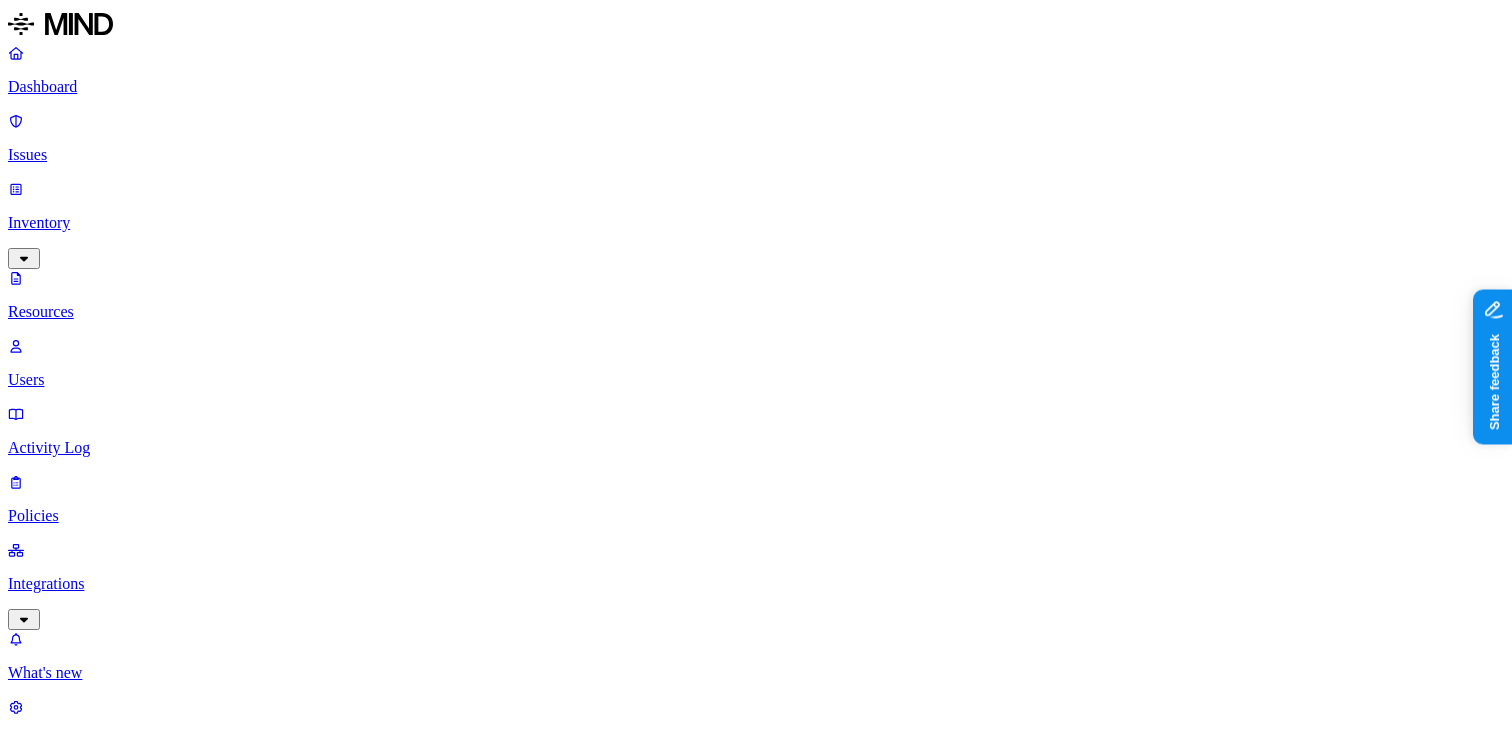 scroll, scrollTop: 318, scrollLeft: 0, axis: vertical 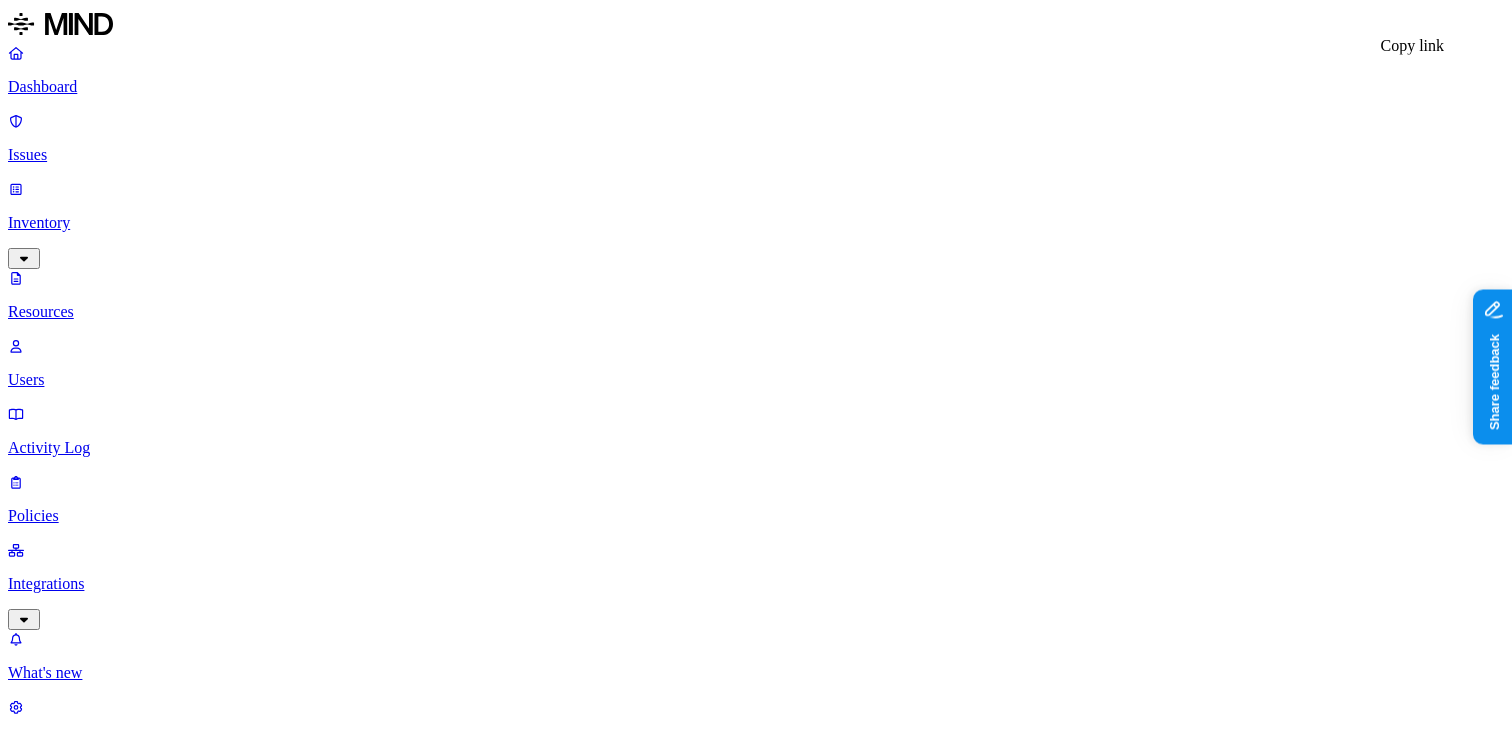 click 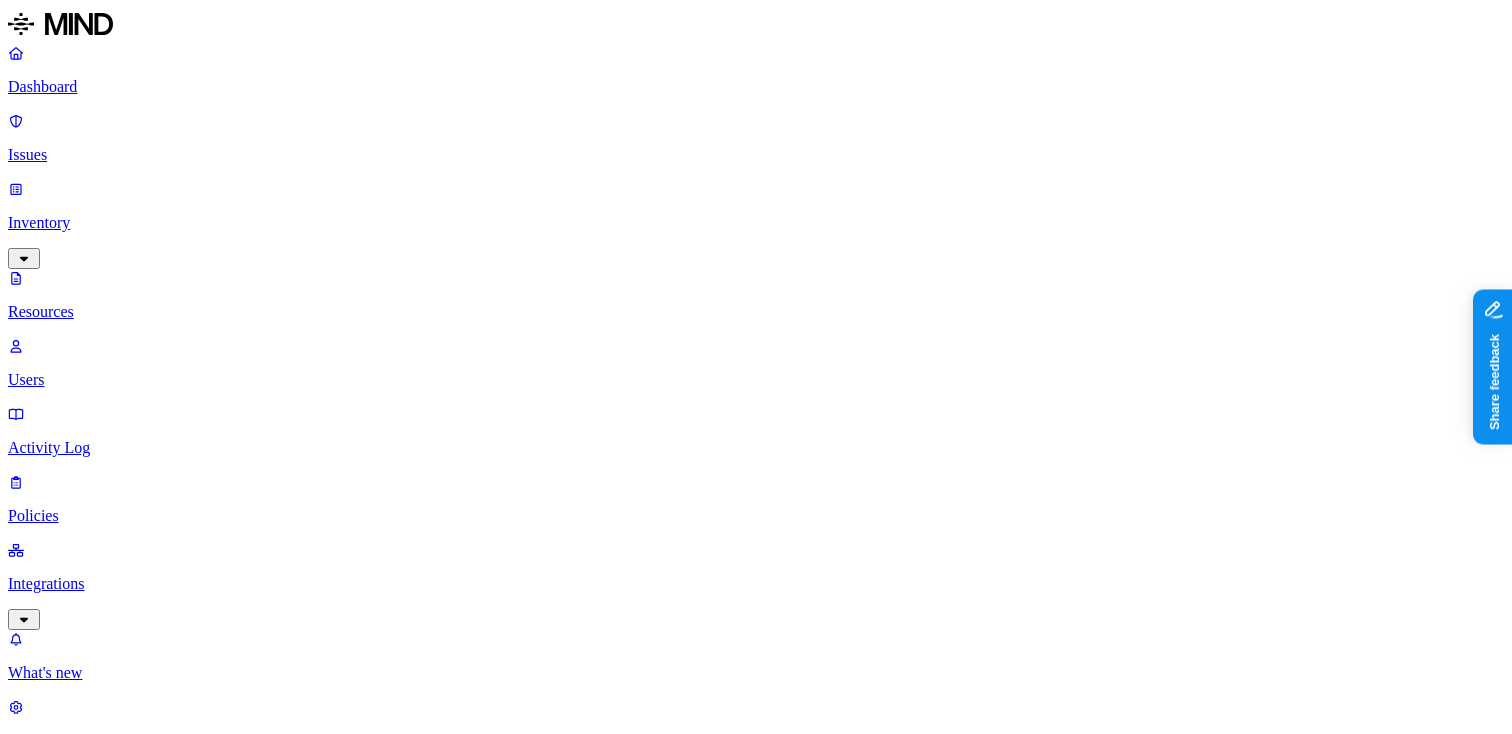 scroll, scrollTop: 206, scrollLeft: 0, axis: vertical 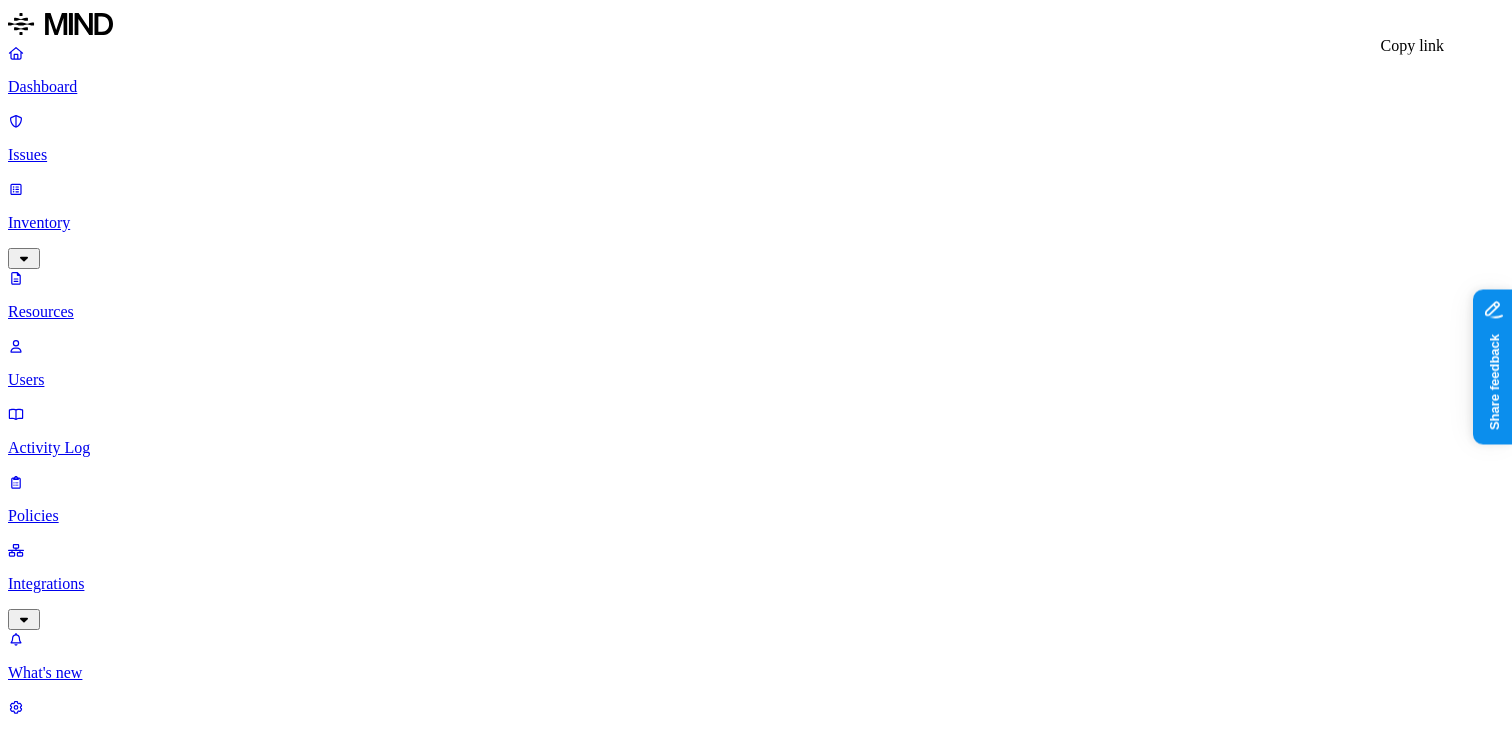 click 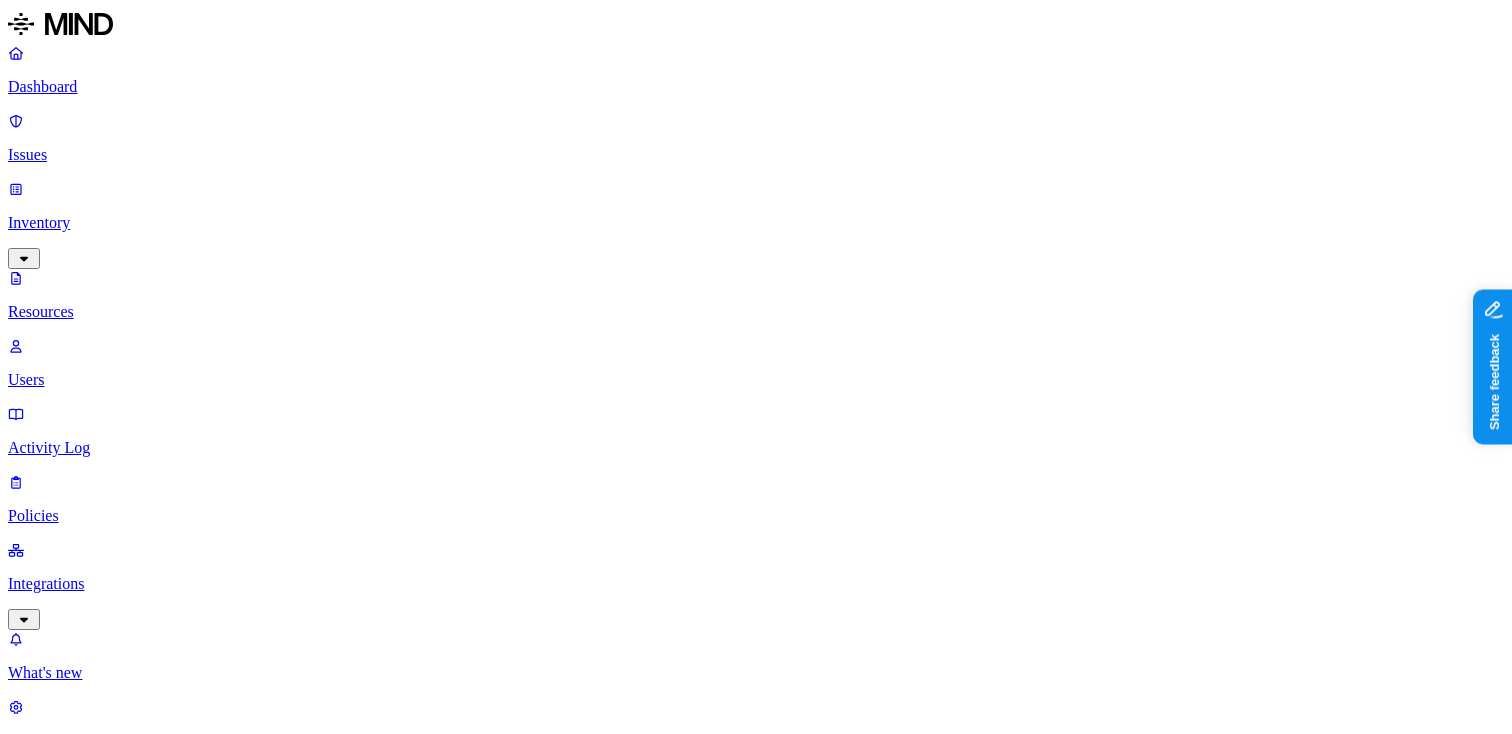 type 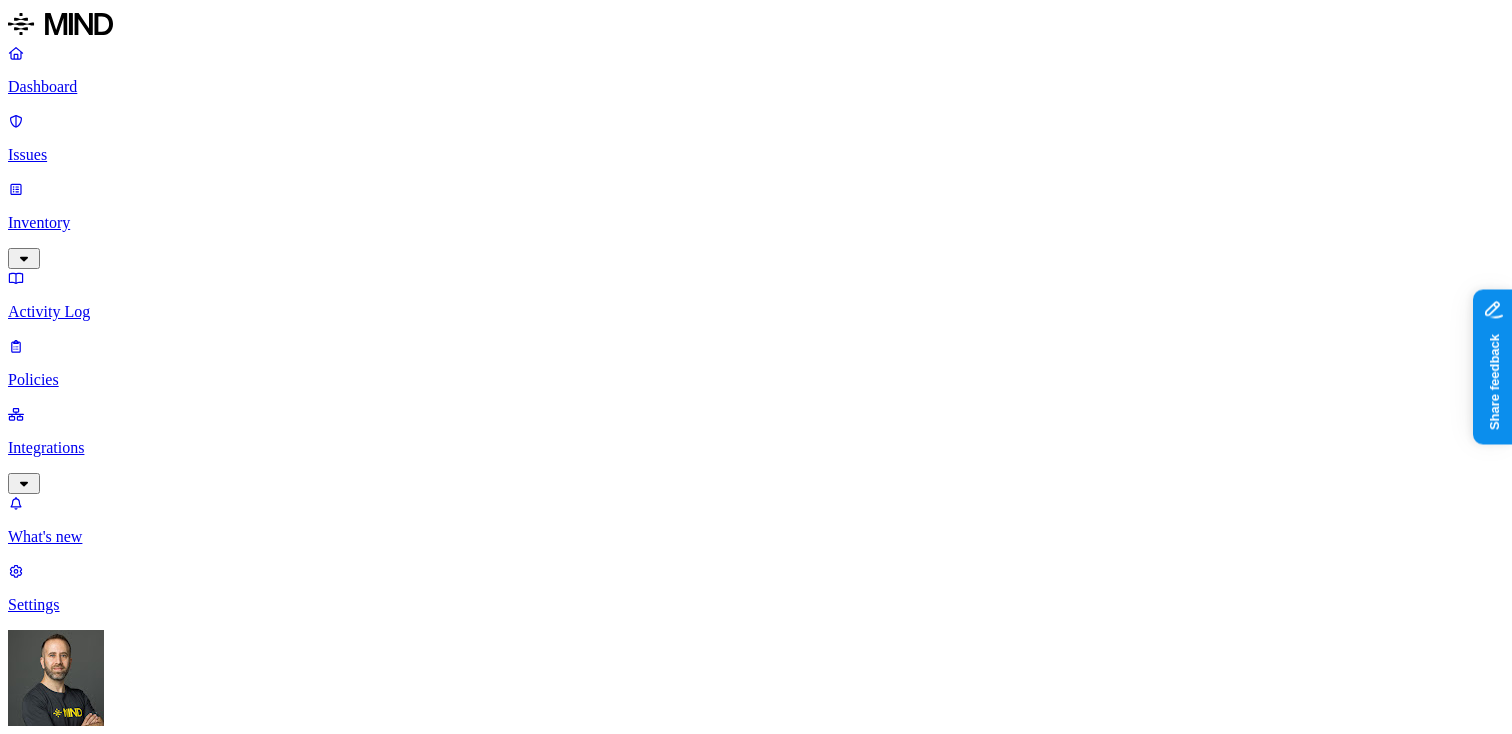 click on "Medical Record Number 363" at bounding box center (796, 1479) 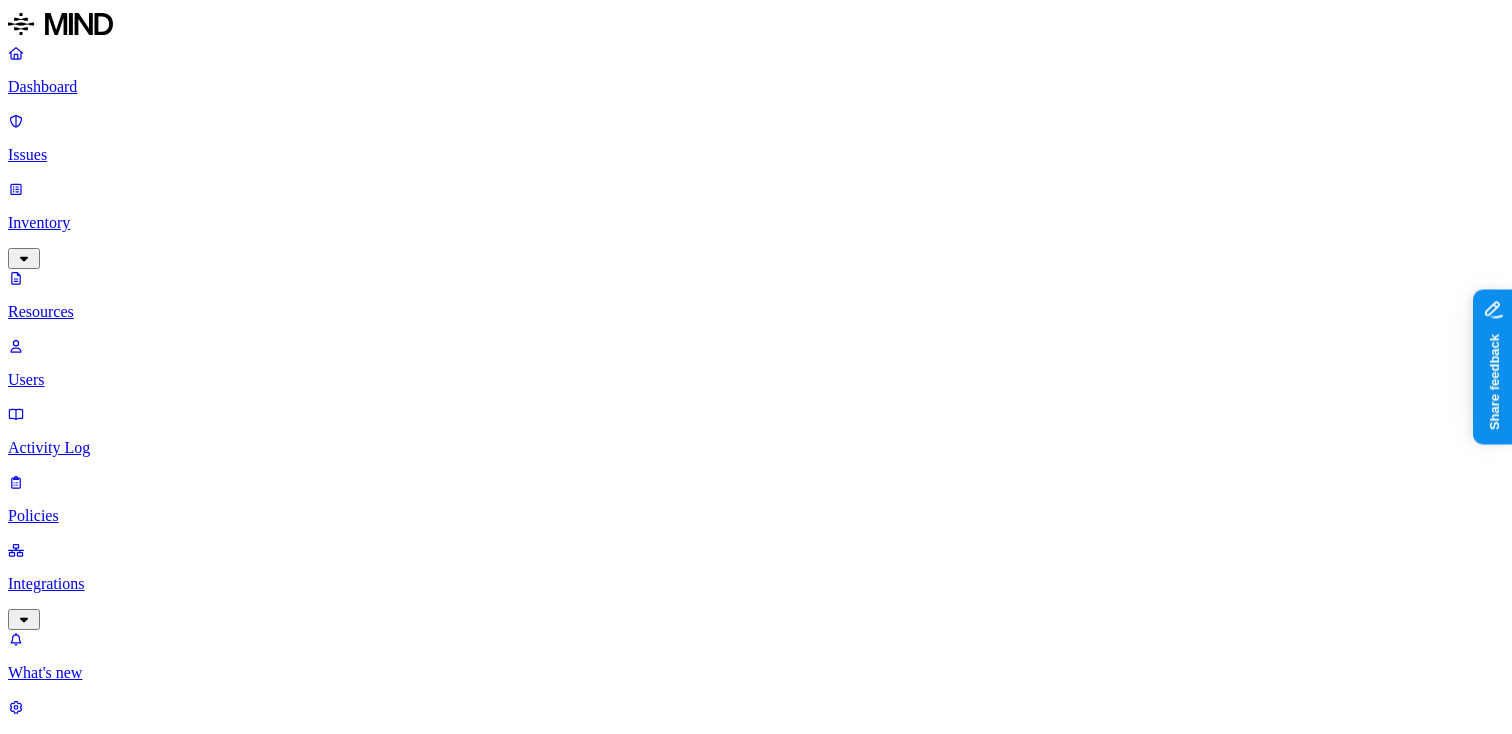 click on "Dashboard" at bounding box center [756, 70] 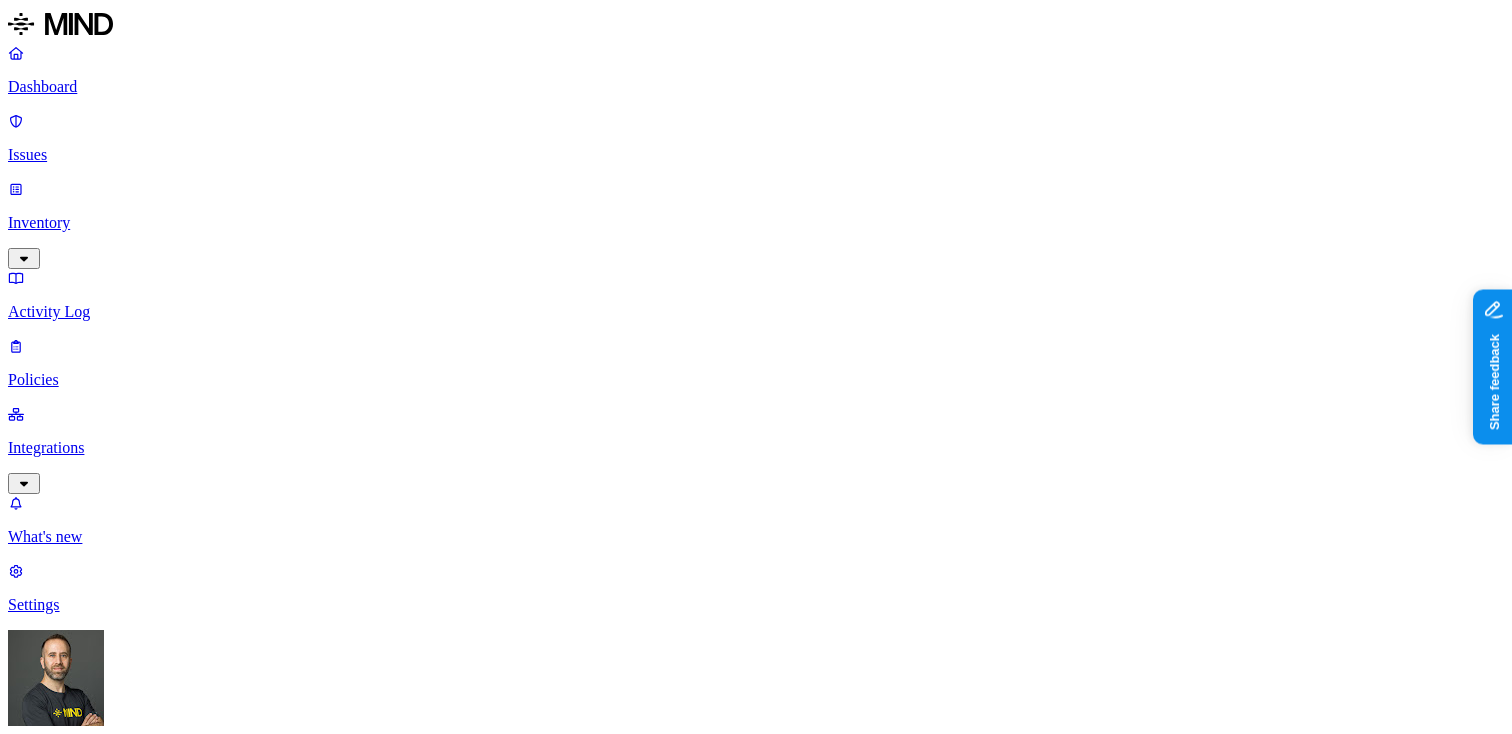 click on "Dashboard Issues Inventory Activity Log Policies Integrations What's new 1 Settings Tom Mayblum Southern Illinois Health Dashboard 0 Discovery Detection Prevention Last update: 03:23 PM Scanned resources 116K Resources by integration 116K SIH1 O365 PII 22.4K Person Name 19.2K Address 11.9K Phone number 11.5K Email address 11.5K Date of birth 1.31K Medical Record Number 363 PCI 7 Credit card 7 Secrets 136 Password 132 Encryption Key 4 Other 322 Source code 322 Top resources with sensitive data Resource Sensitive records Owner Last access Employee_Census_Benefit_2025-02-04@14.16.43.xlsx SSN 1 Email address 5000 Person Name 127 Address 1340 Phone number 5000 Sara Bevis Employee_Census_Benefit_2025-02-26@13.33.10.xlsx SSN 1 Email address 5000 Person Name 125 Address 1341 Phone number 5000 Sara Bevis Life insurance audit Employee_Census_Benefit_2025-01-16@08.27.04.xlsx SSN 1 Email address 5000 Person Name 122 Address 1339 Phone number 5000 Sara Bevis Copy of NO AFFIDAVIT SURCHARGE ADD ON FINAL LIST.xlsx" at bounding box center (756, 1564) 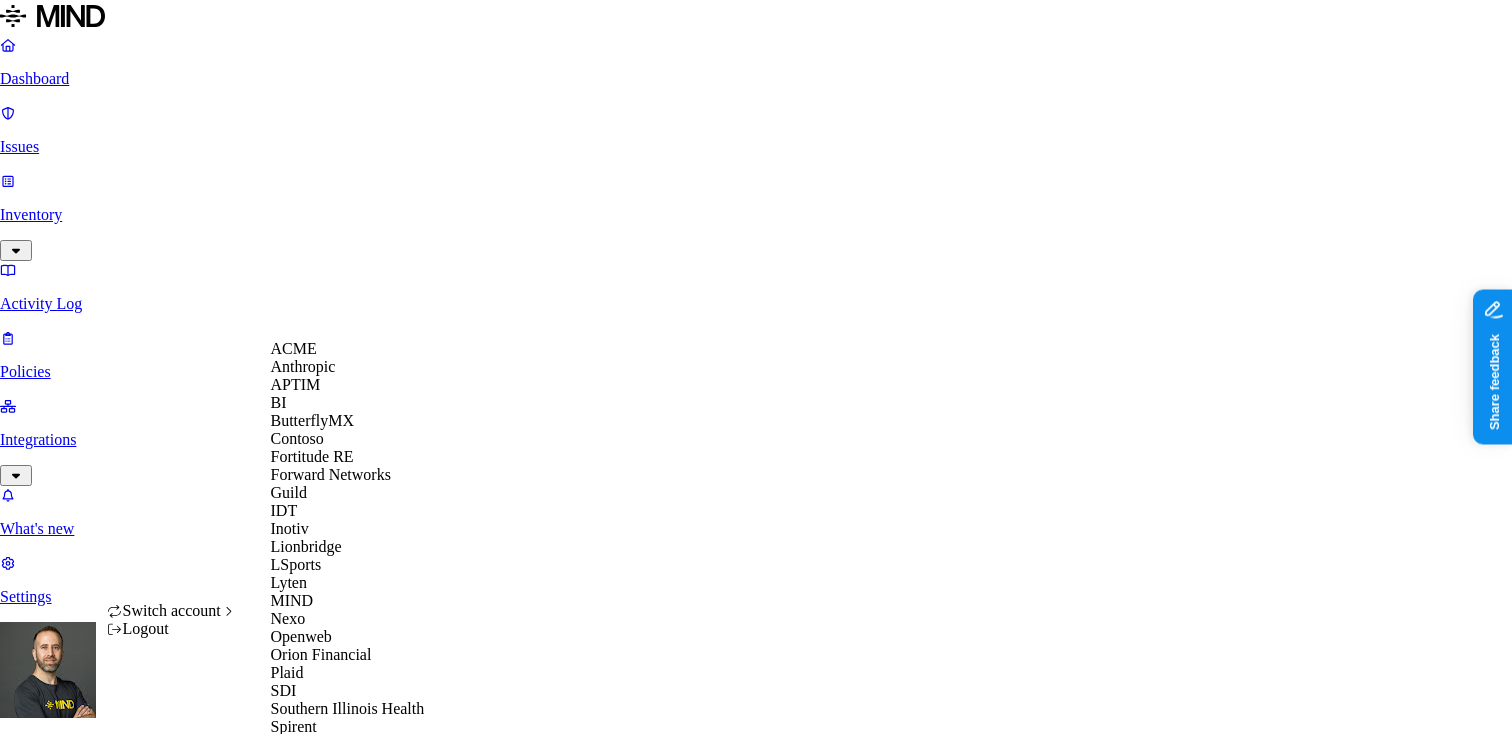 click on "APTIM" at bounding box center (296, 384) 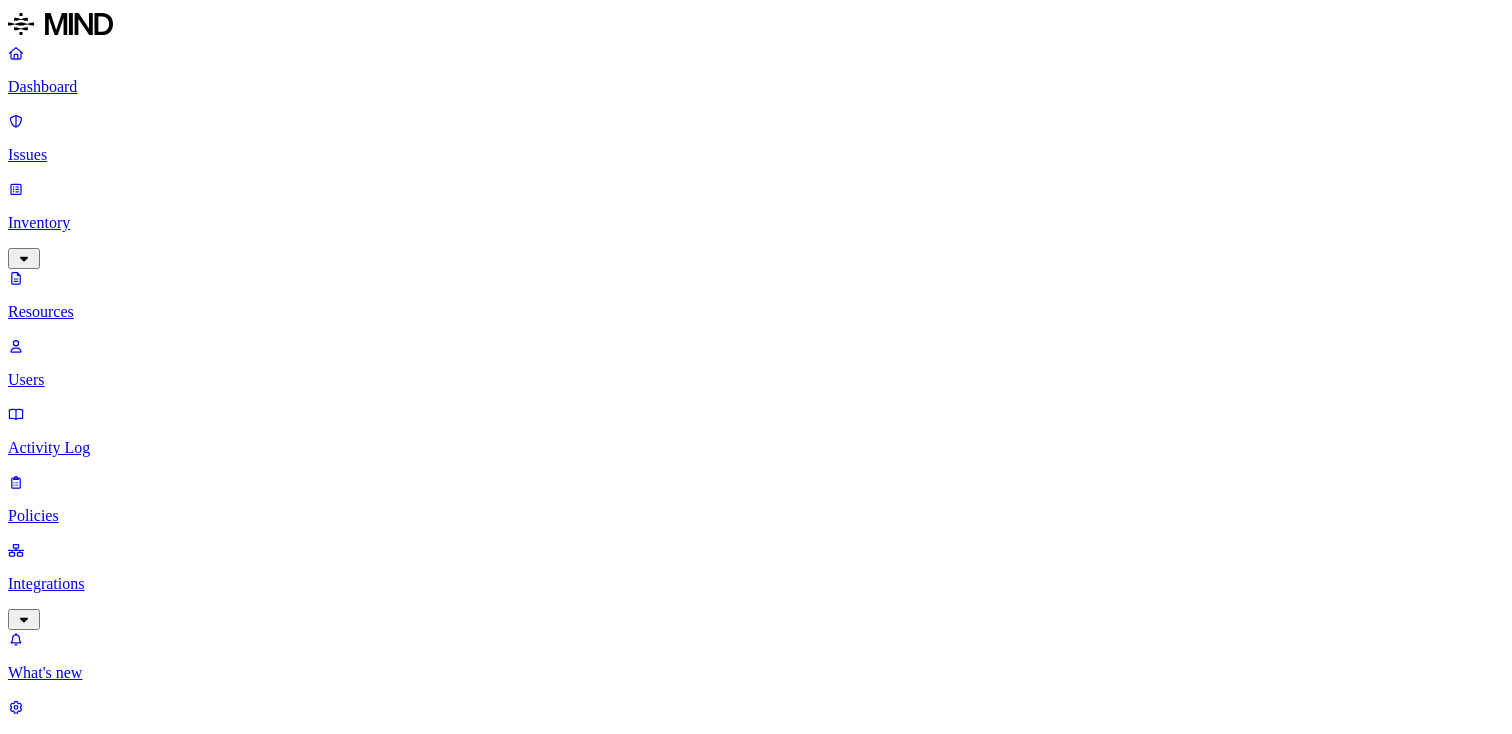 scroll, scrollTop: 0, scrollLeft: 0, axis: both 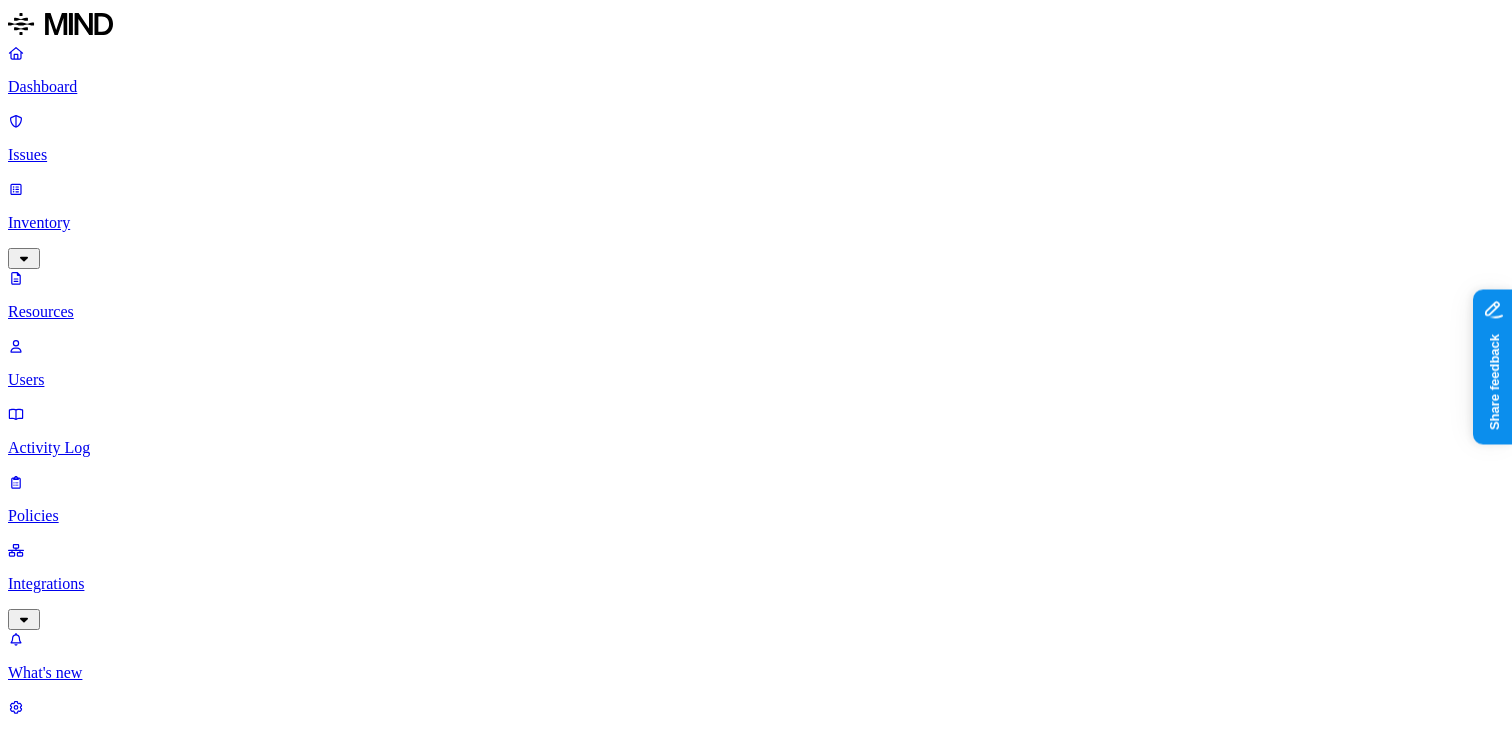 click on "PII / PHI Medical record numbers 3" at bounding box center (89, 3597) 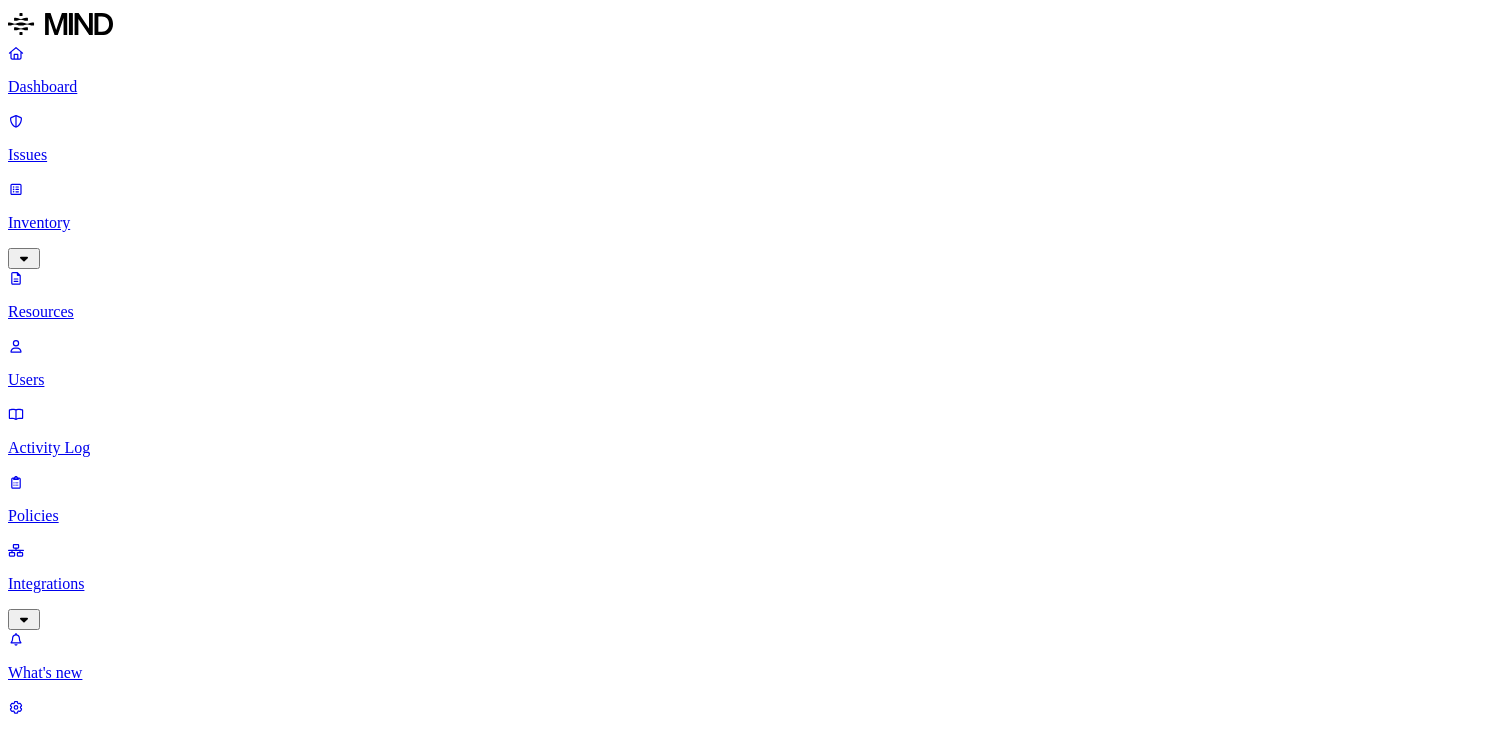 scroll, scrollTop: 0, scrollLeft: 0, axis: both 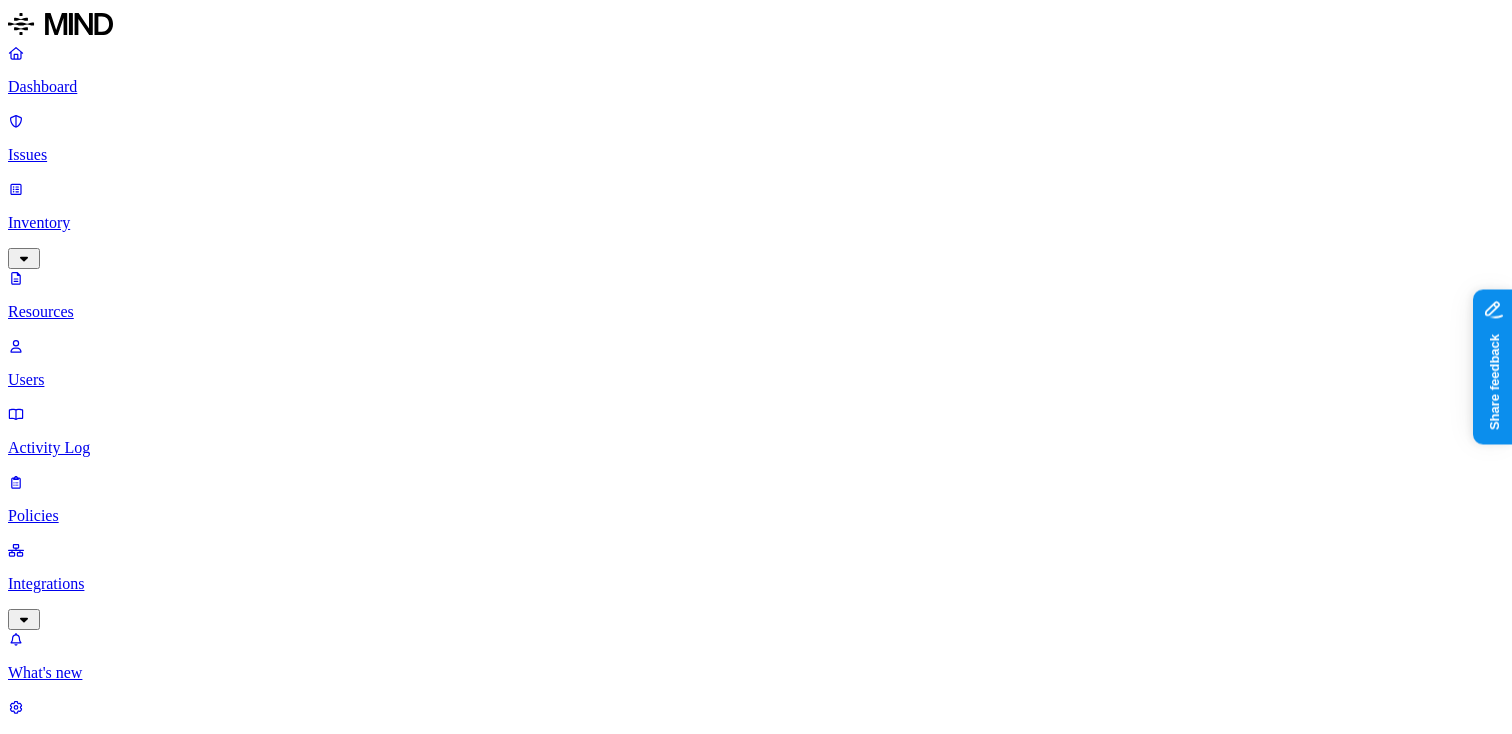click on "Person Names 9 Medical record numbers 3 Date of births 2" at bounding box center (89, 3679) 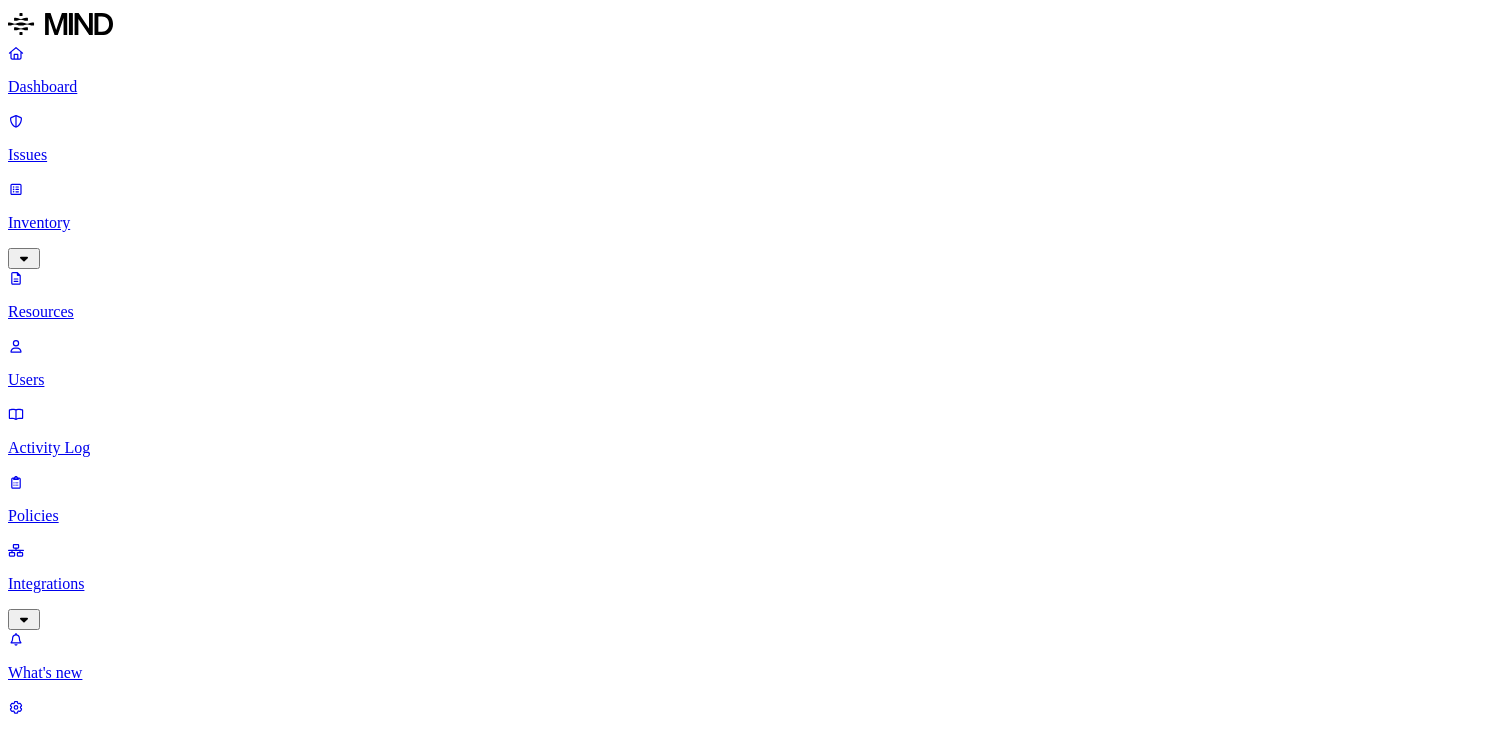 scroll, scrollTop: 0, scrollLeft: 0, axis: both 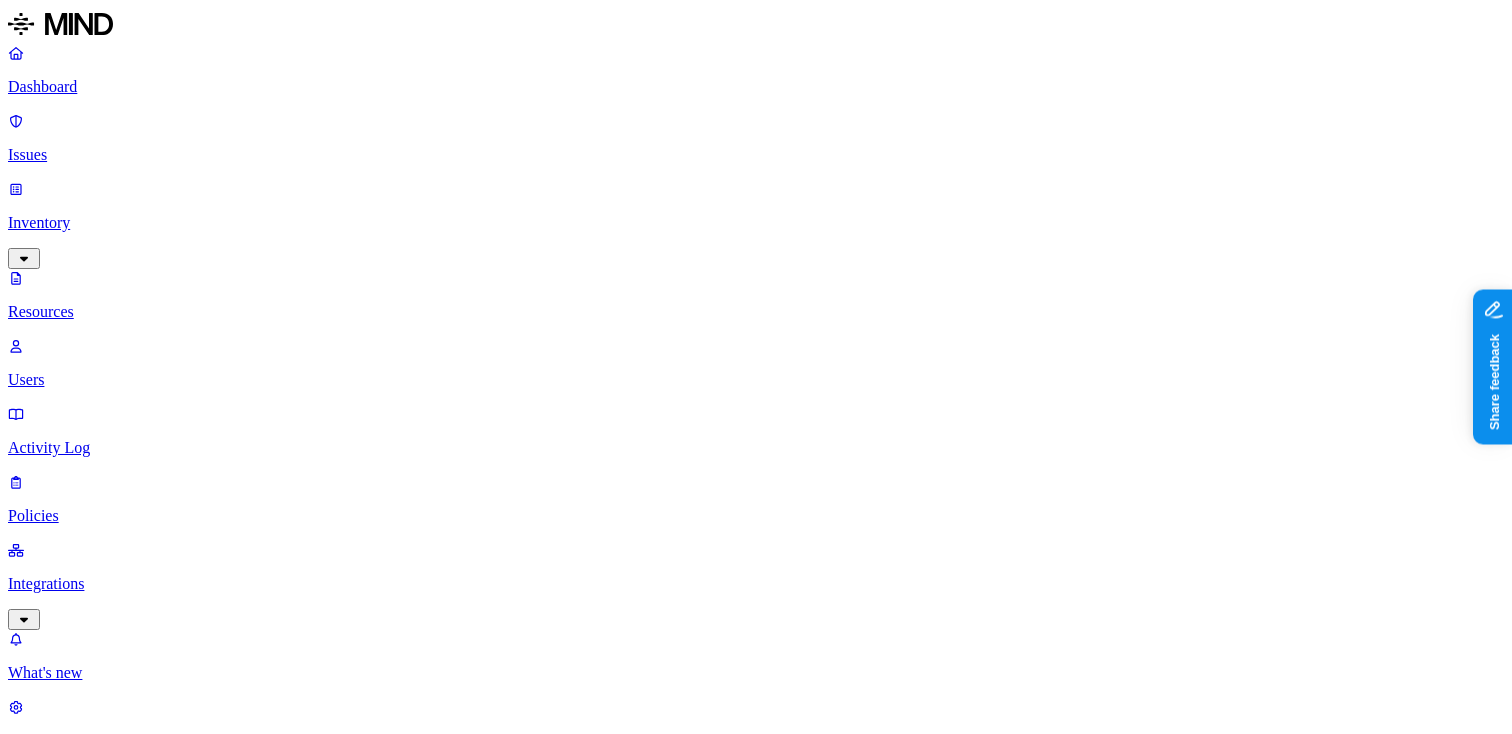 click on "PII / PHI Person Names 7 Medical record number 1" at bounding box center [86, 3634] 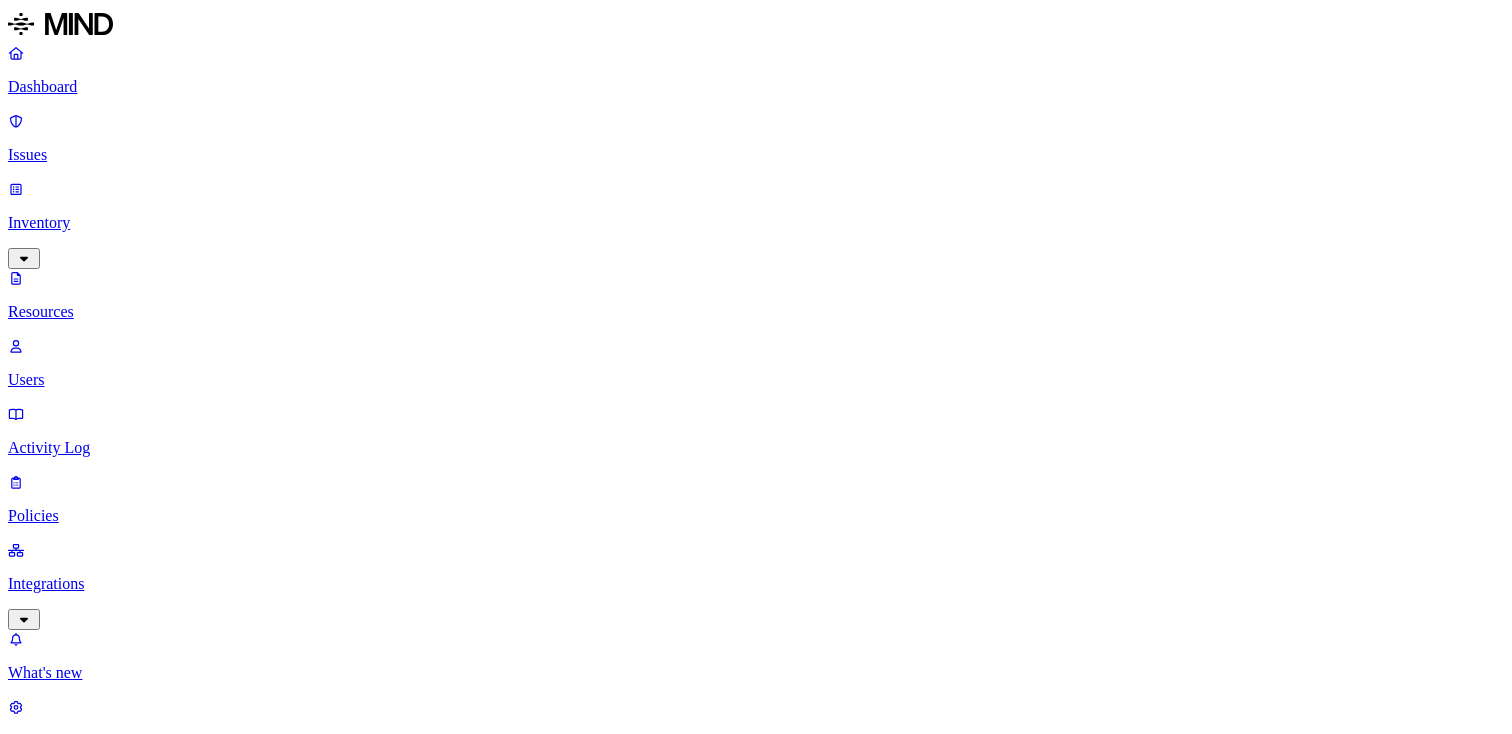 scroll, scrollTop: 0, scrollLeft: 0, axis: both 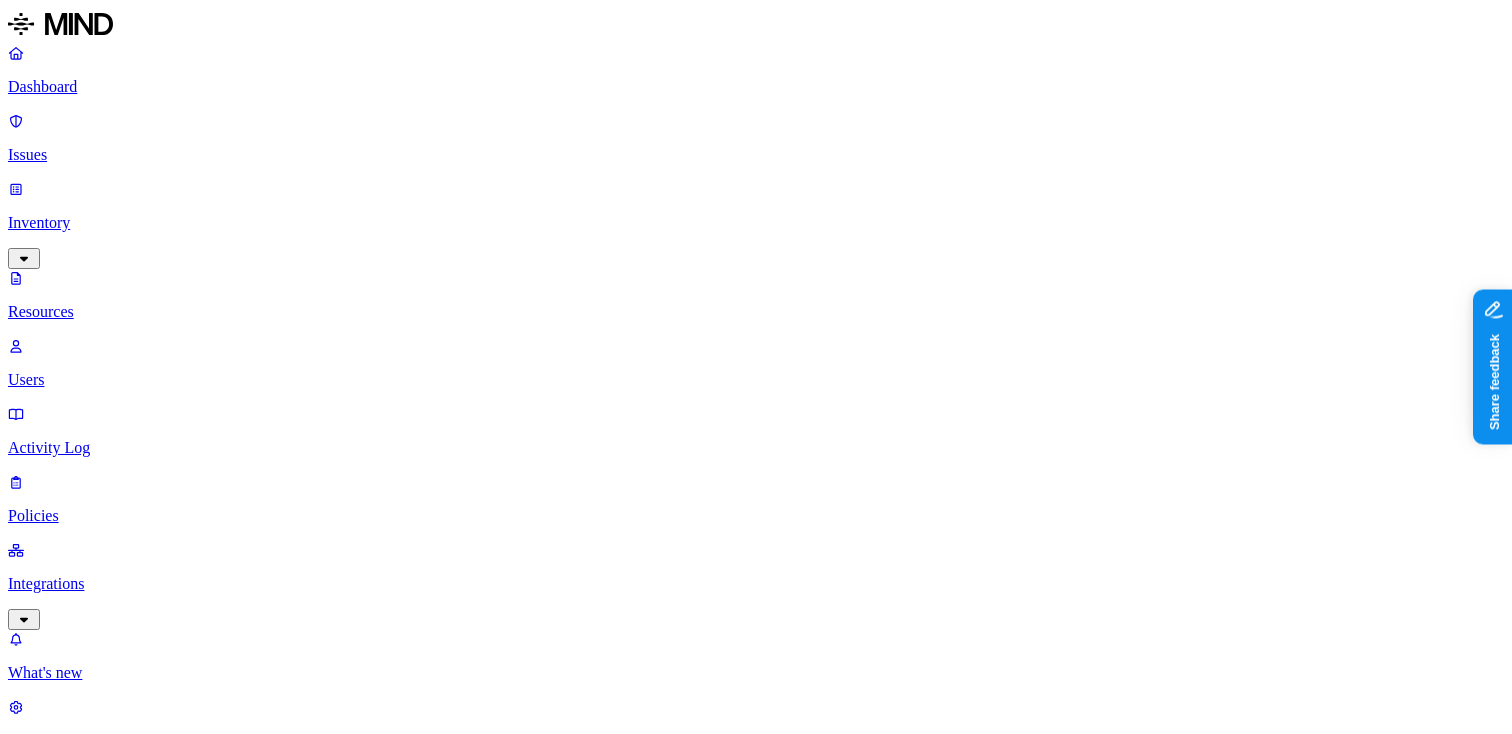 click on "PII / PHI Medical record numbers 4" at bounding box center [89, 38883] 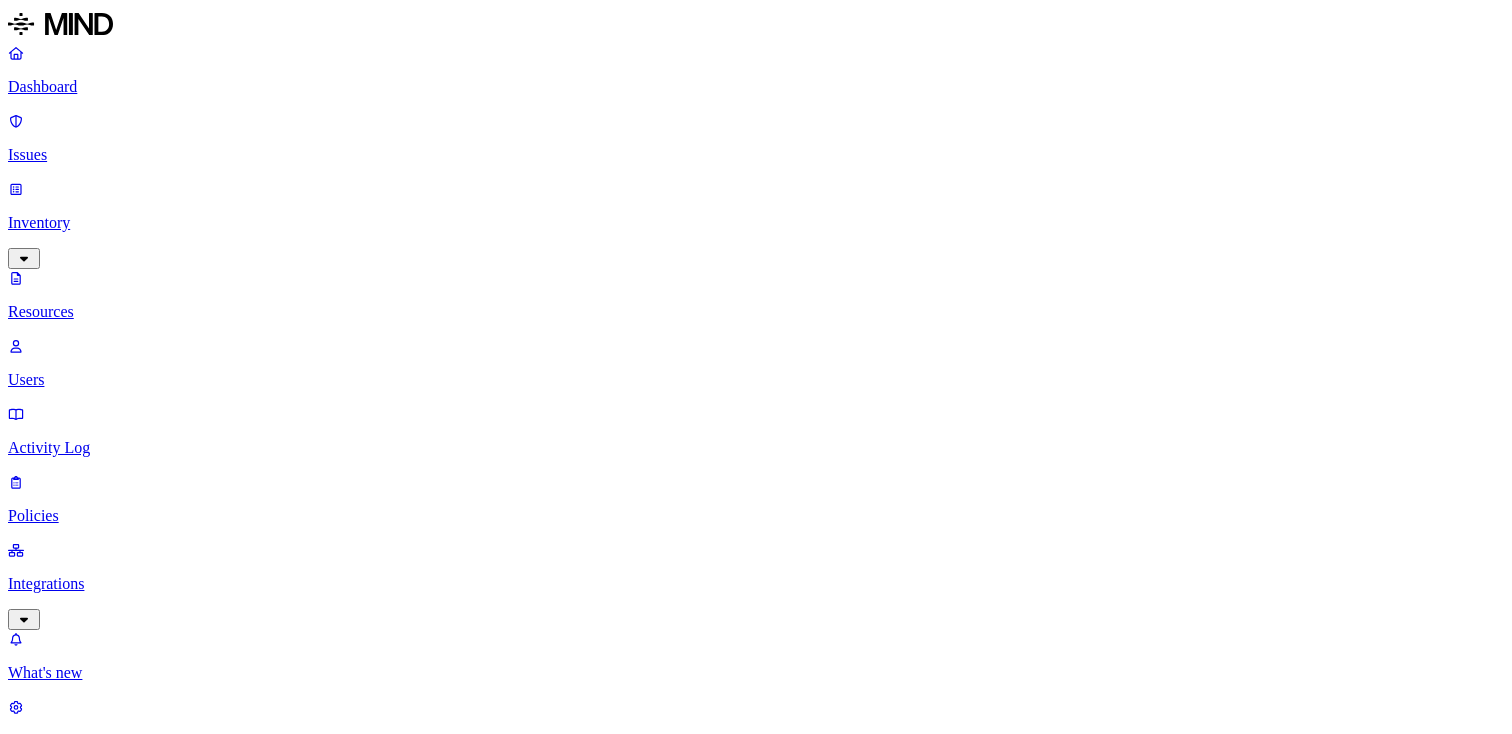 scroll, scrollTop: 0, scrollLeft: 0, axis: both 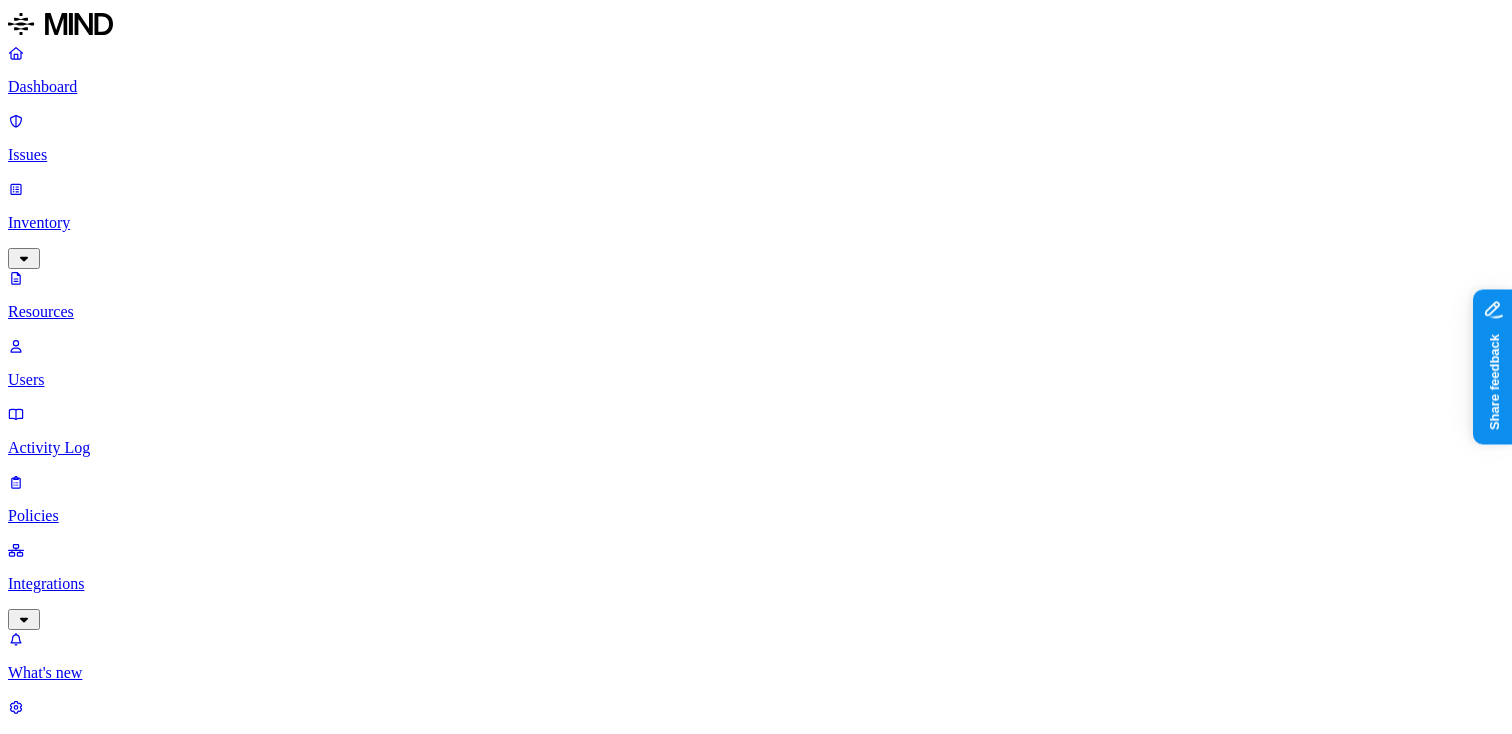 click on "Medical record number" at bounding box center (86, 38952) 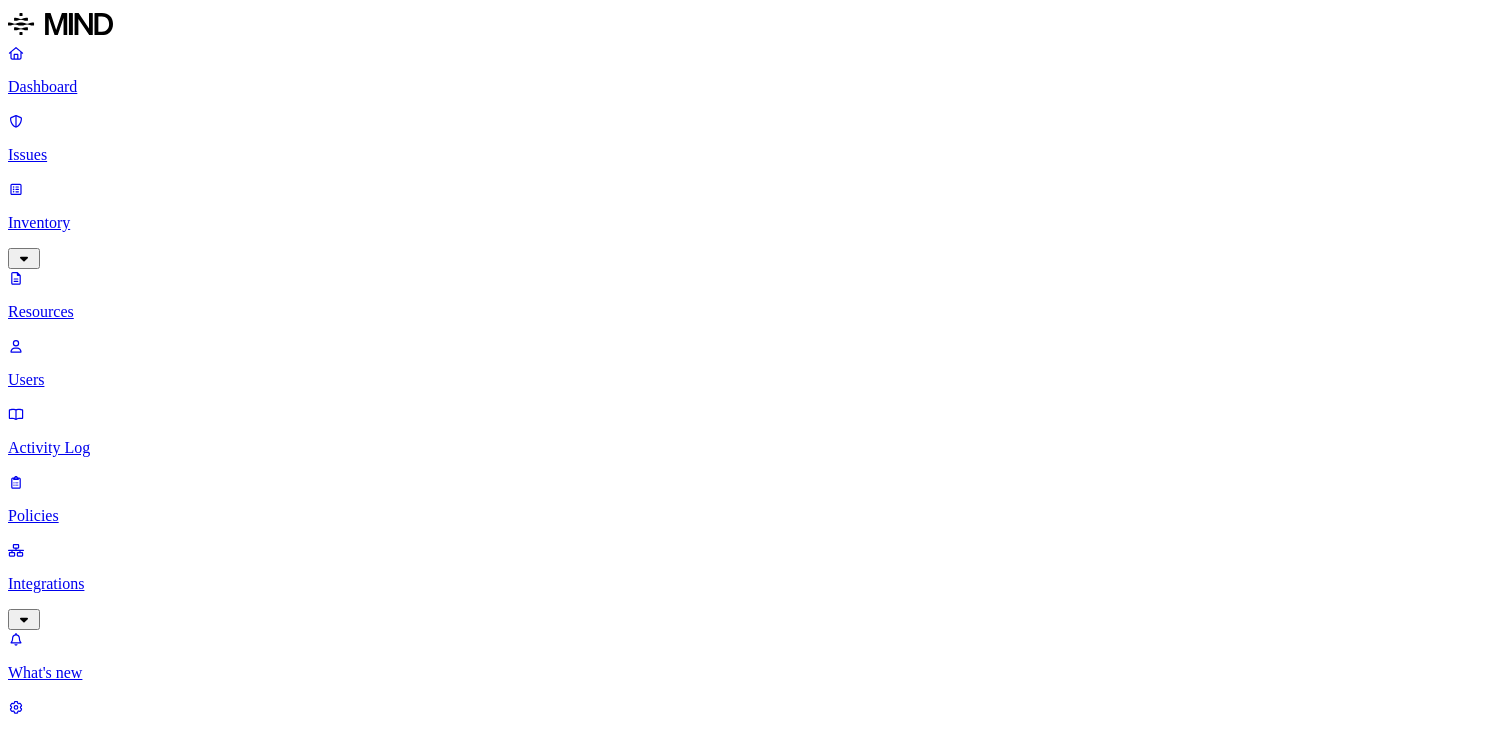 scroll, scrollTop: 0, scrollLeft: 0, axis: both 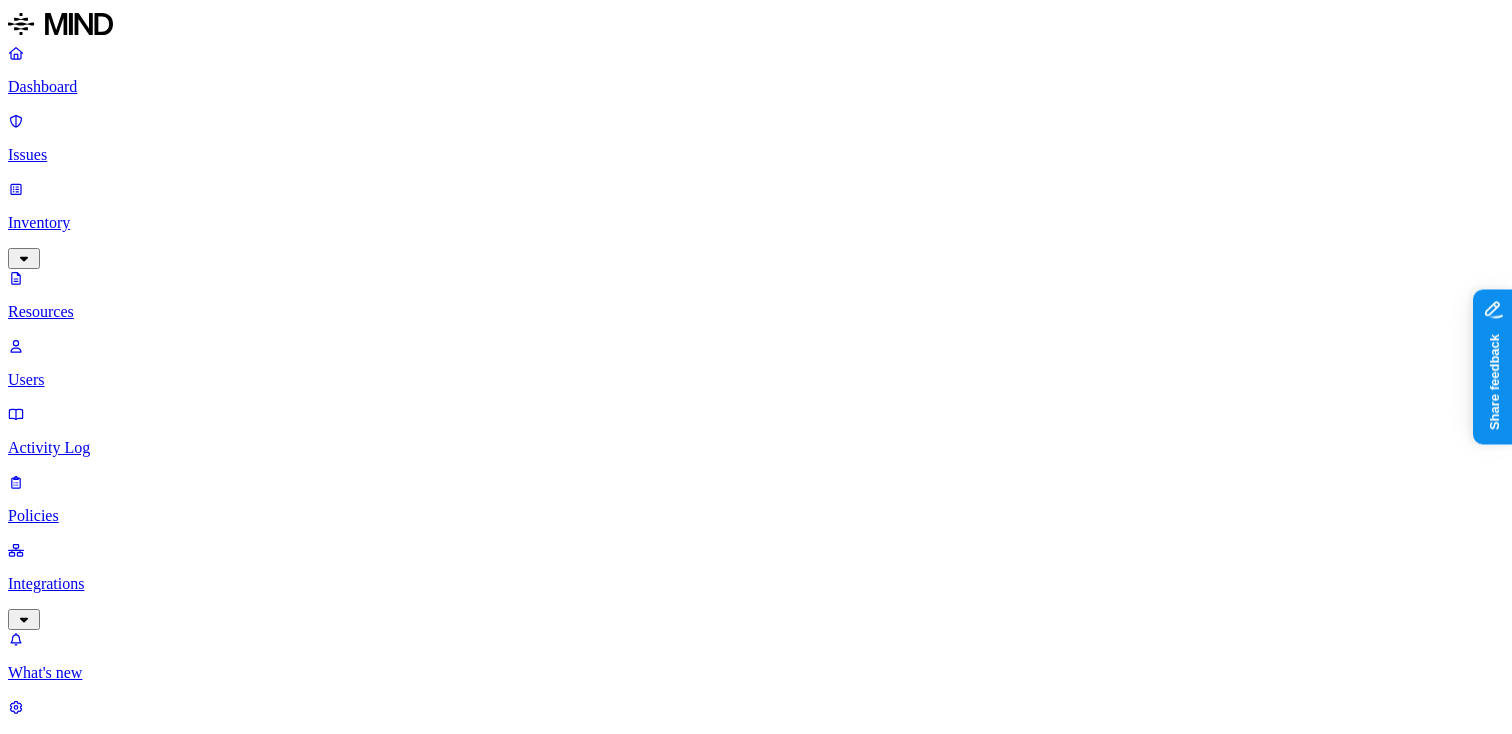 click on "Person Names 36 Medical record number 1 Email addresses 7" at bounding box center [86, 36495] 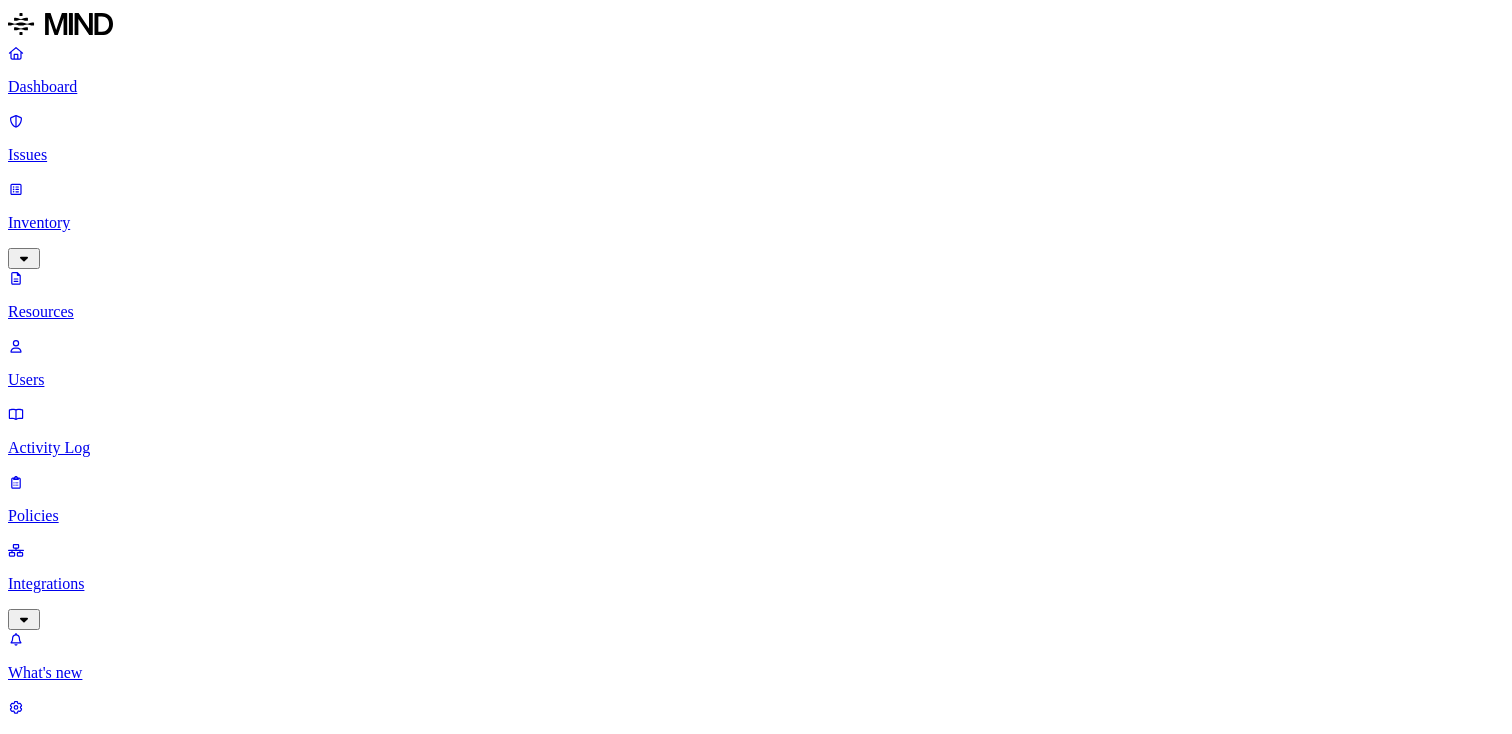 scroll, scrollTop: 0, scrollLeft: 0, axis: both 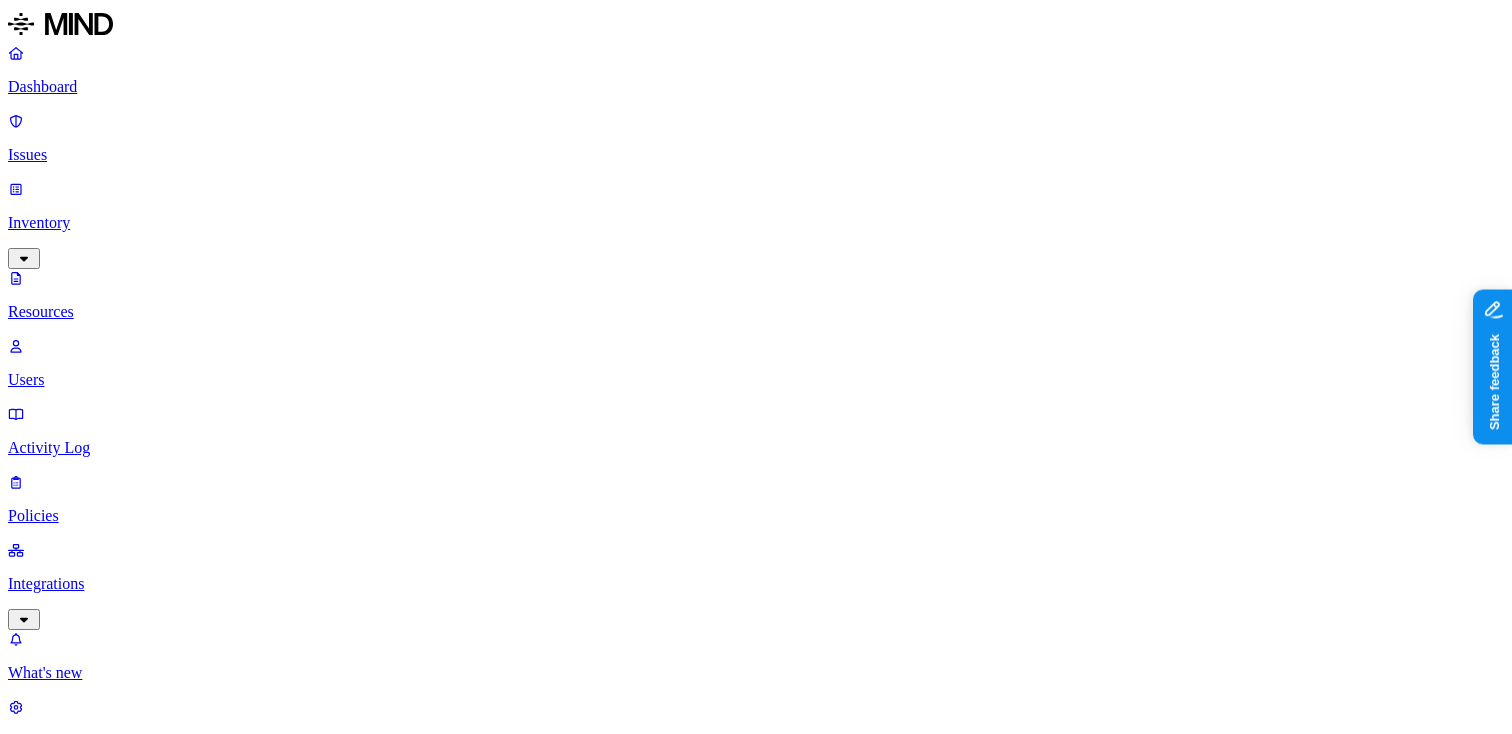 click on "PII / PHI Medical record number 1" at bounding box center (86, 38822) 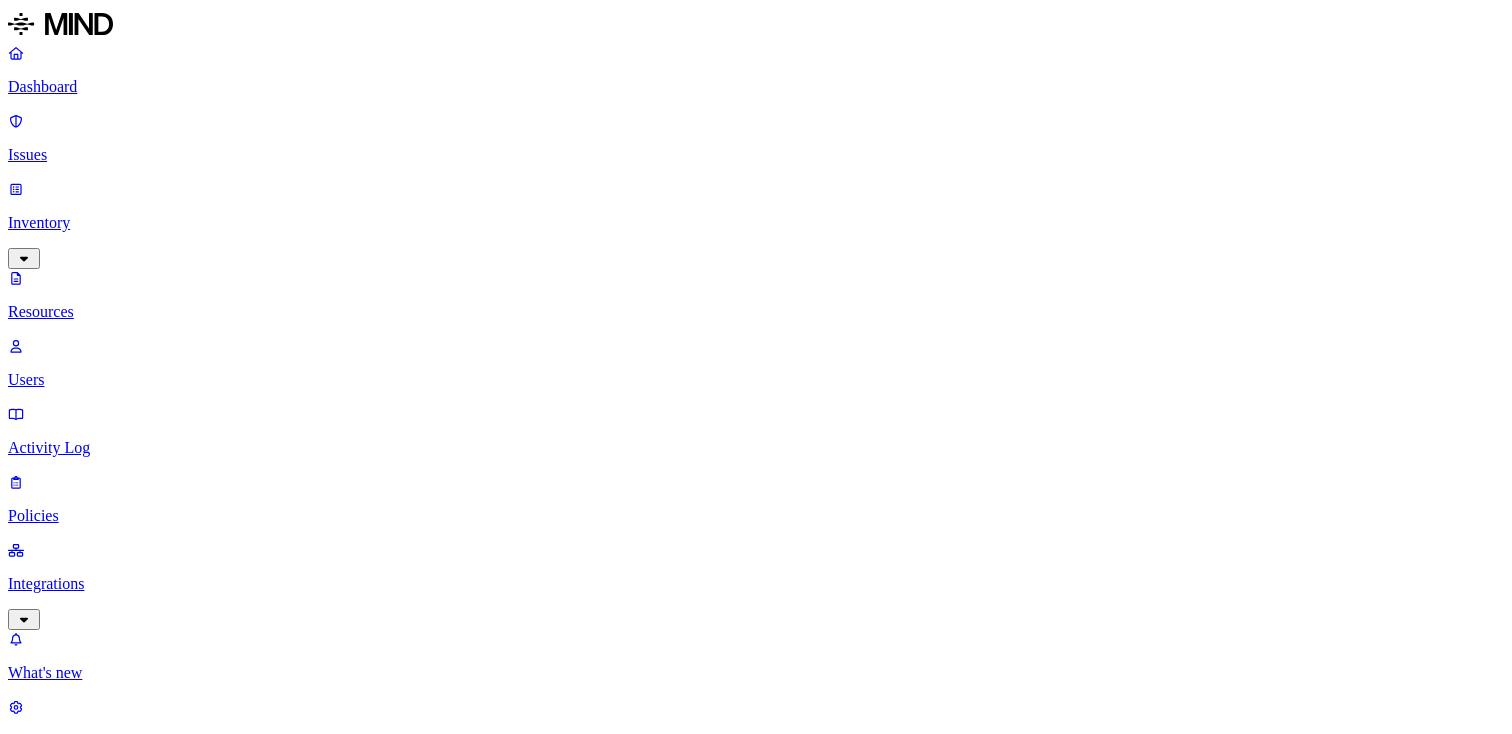 scroll, scrollTop: 0, scrollLeft: 0, axis: both 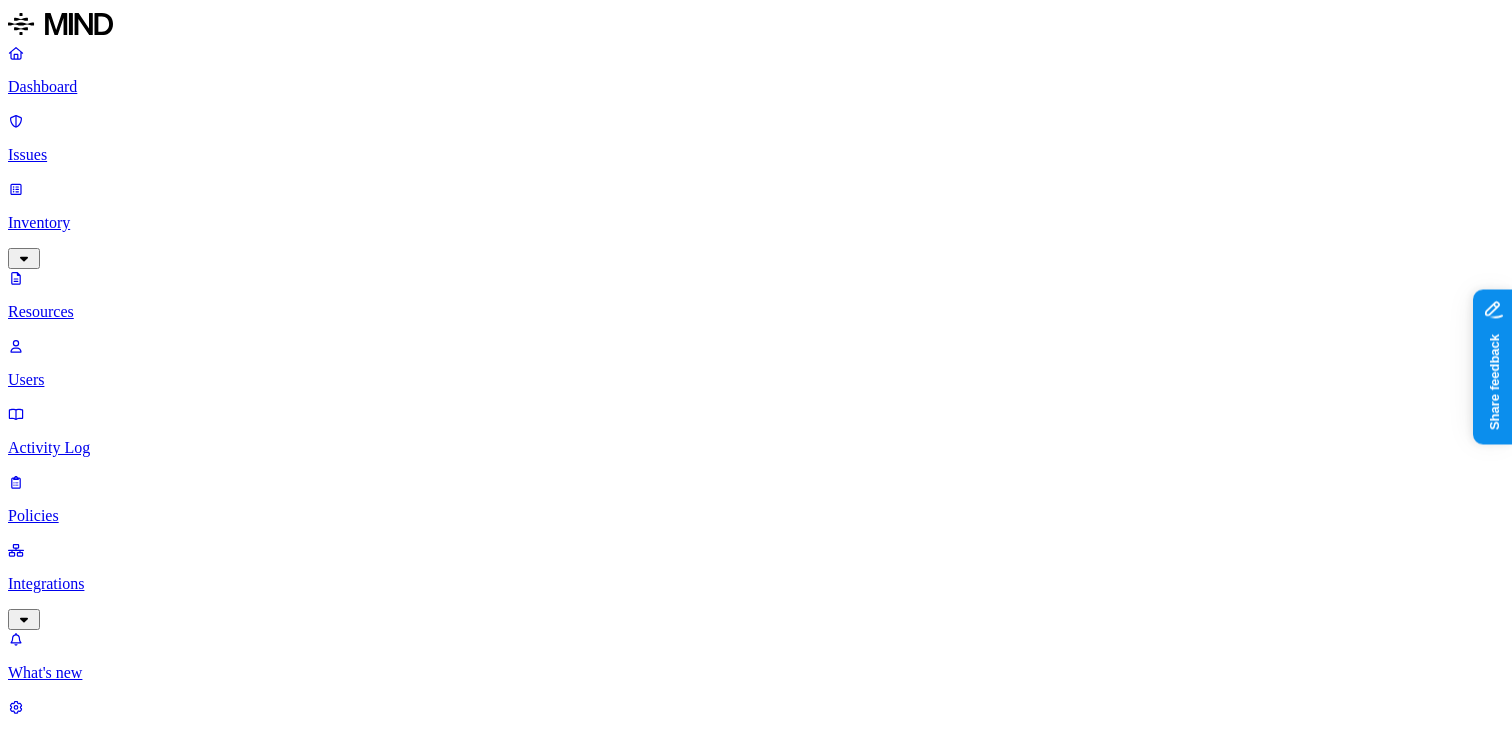 click on "PII / PHI Medical record numbers 4" at bounding box center [89, 41279] 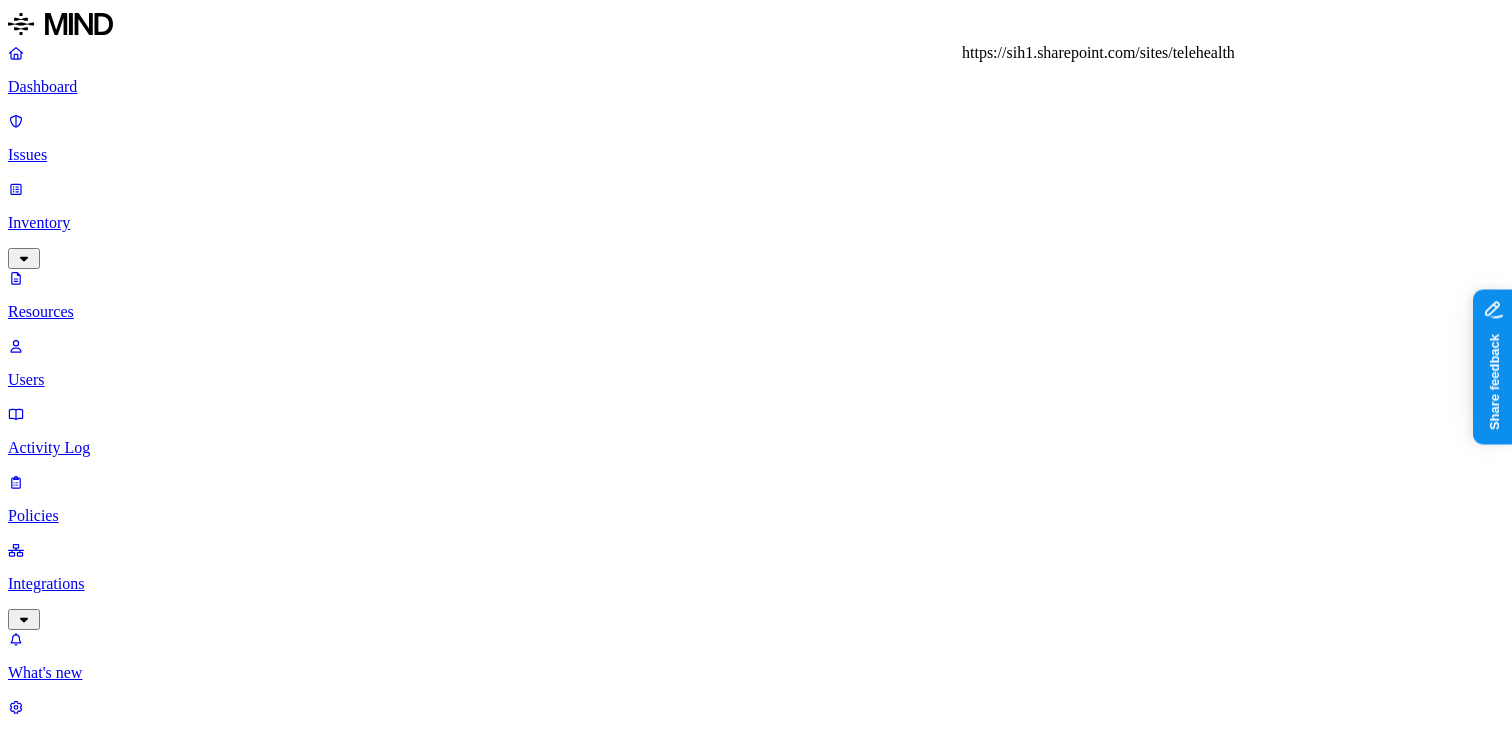 type 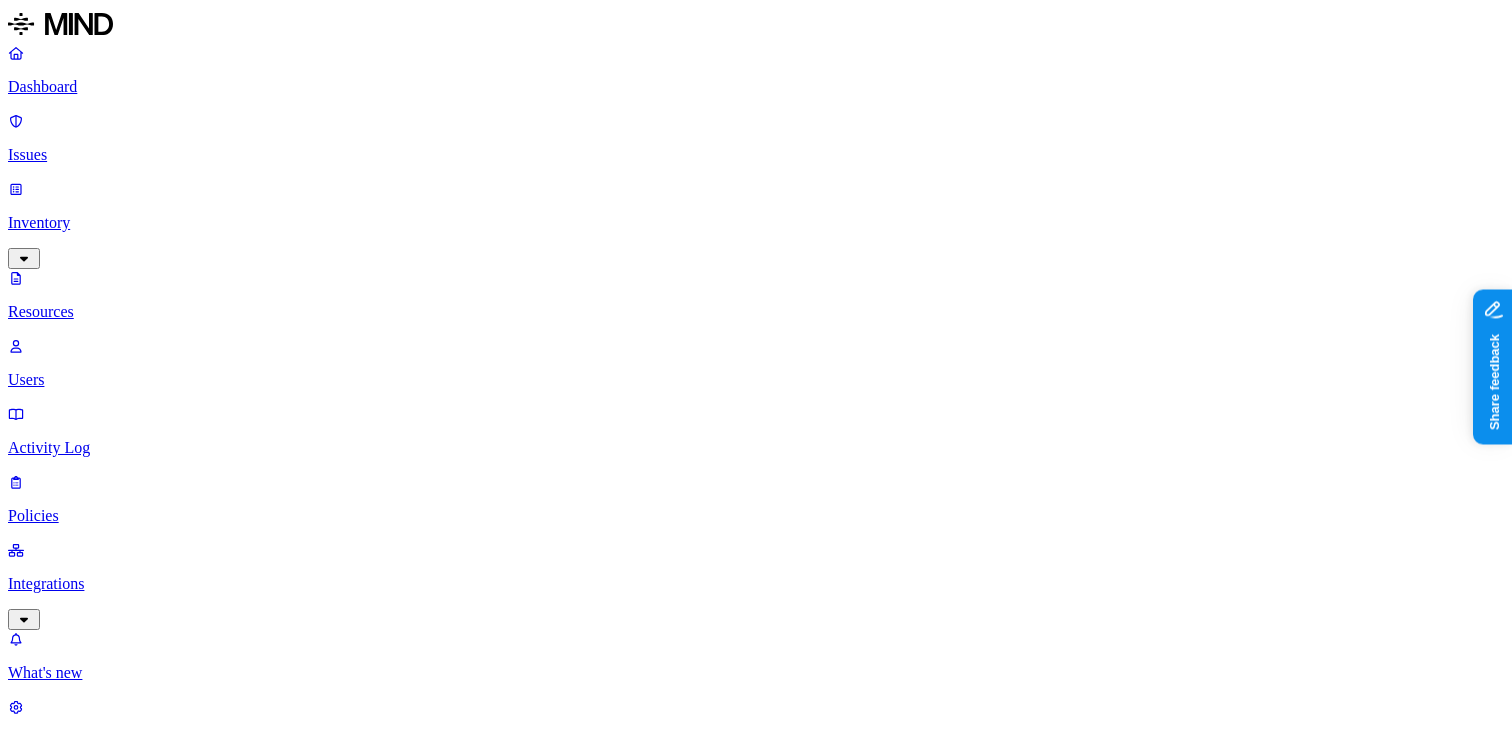 click 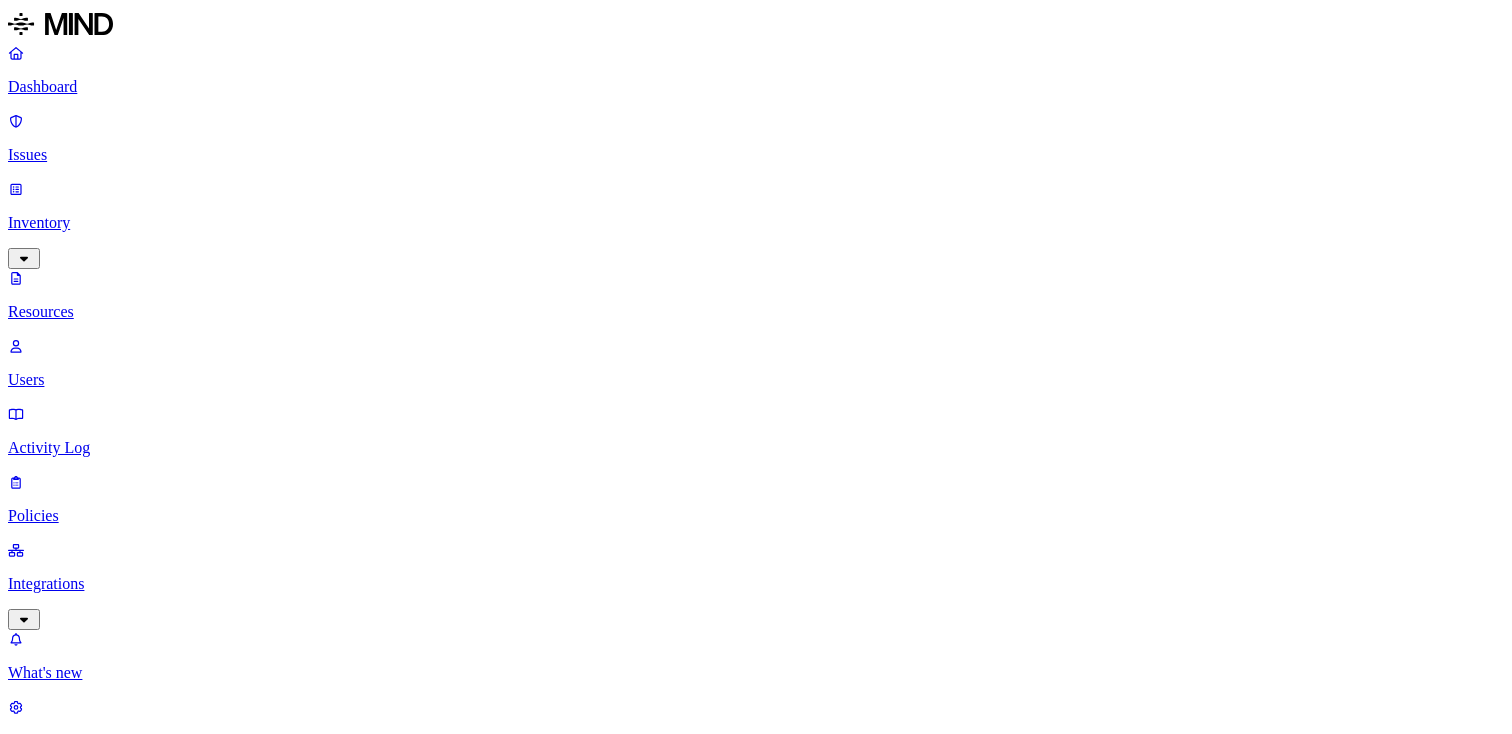 scroll, scrollTop: 0, scrollLeft: 0, axis: both 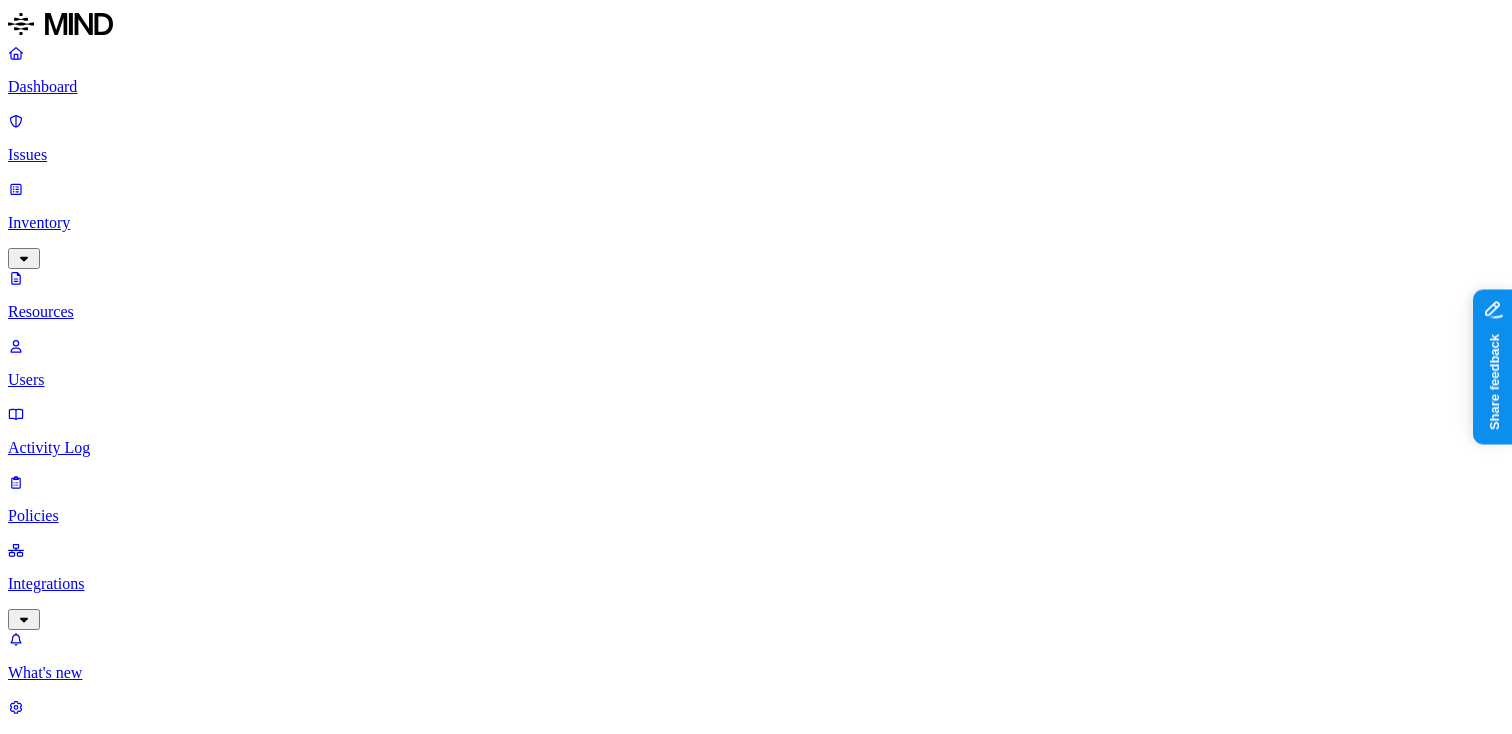 click on "PII / PHI Medical record numbers 3" at bounding box center (89, 3597) 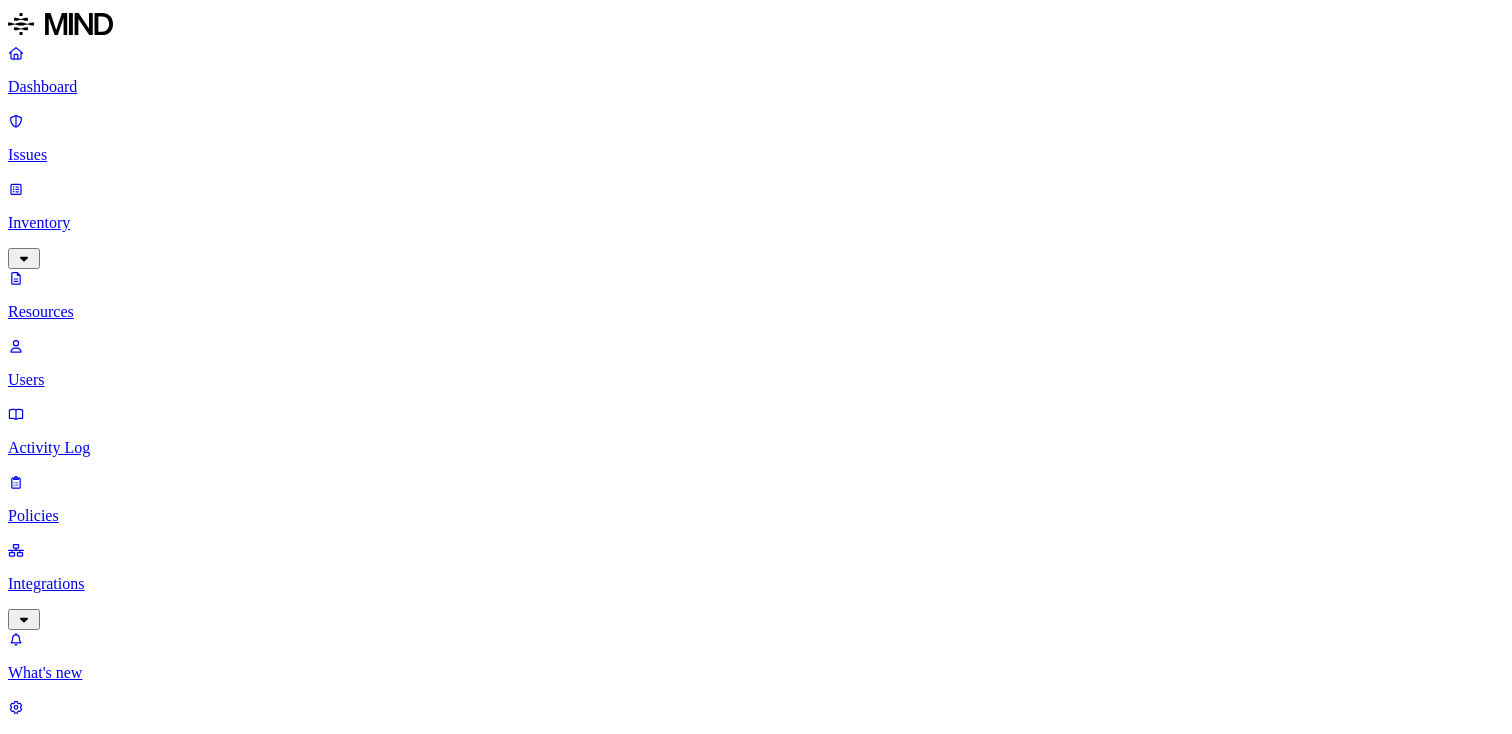 scroll, scrollTop: 0, scrollLeft: 0, axis: both 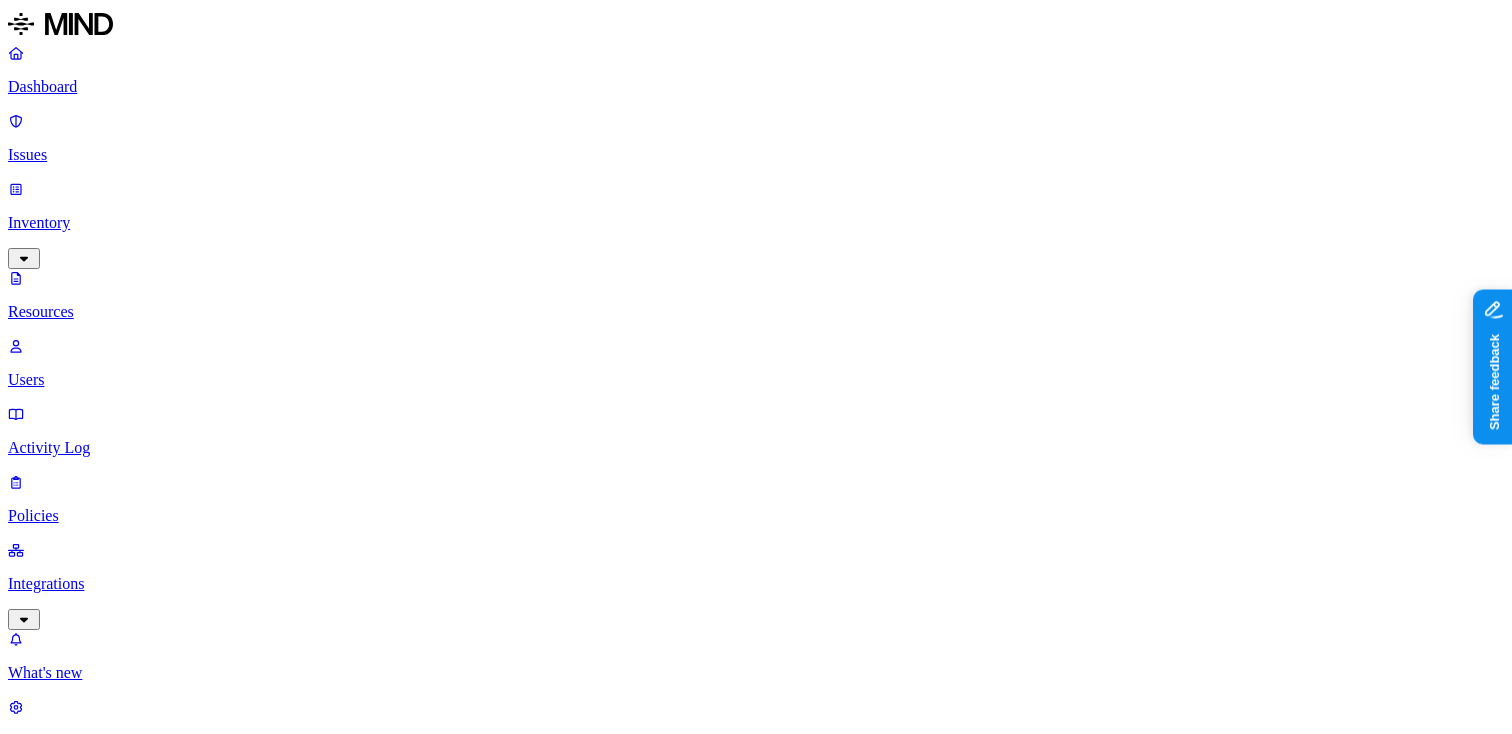 click on "Person Names 9 Medical record numbers 3 Date of births 2" at bounding box center (89, 3685) 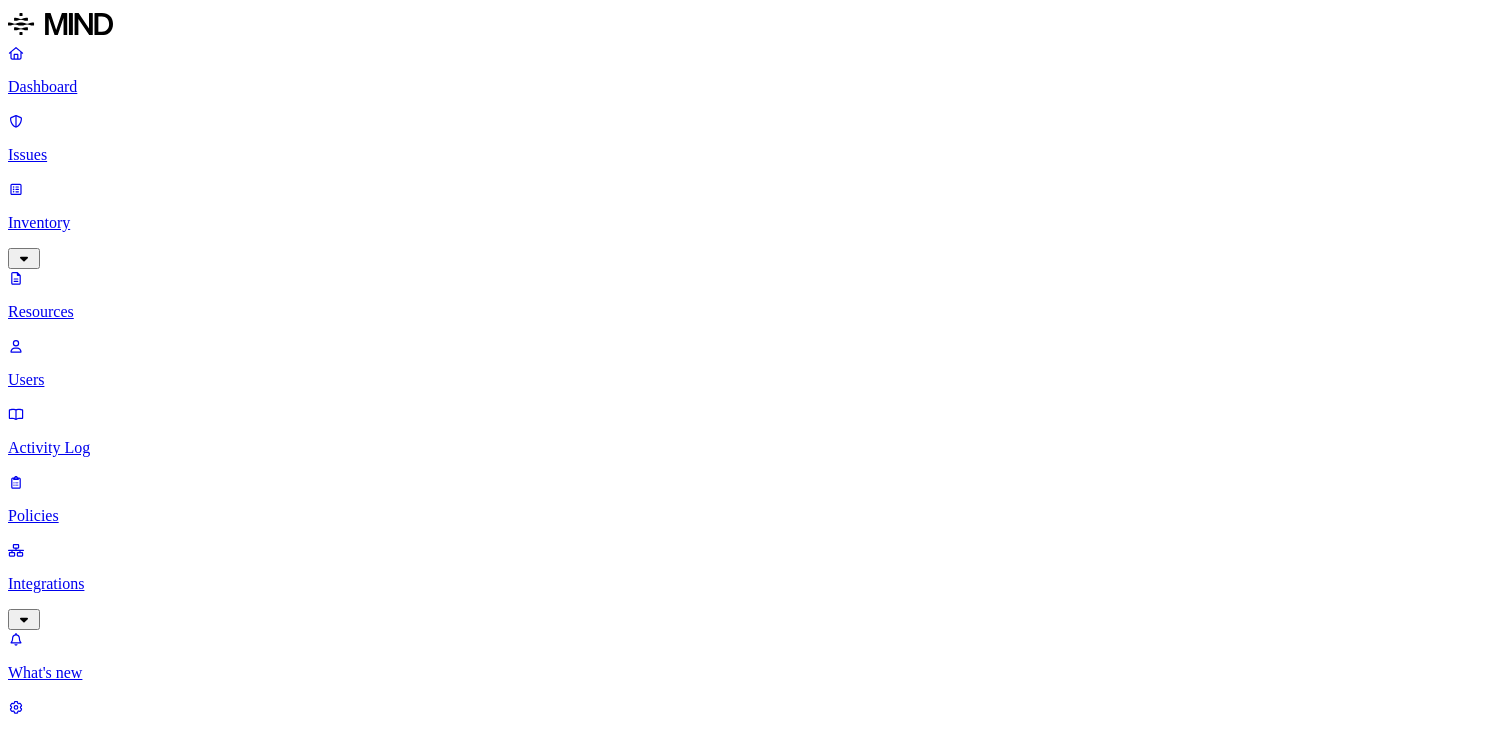 scroll, scrollTop: 0, scrollLeft: 0, axis: both 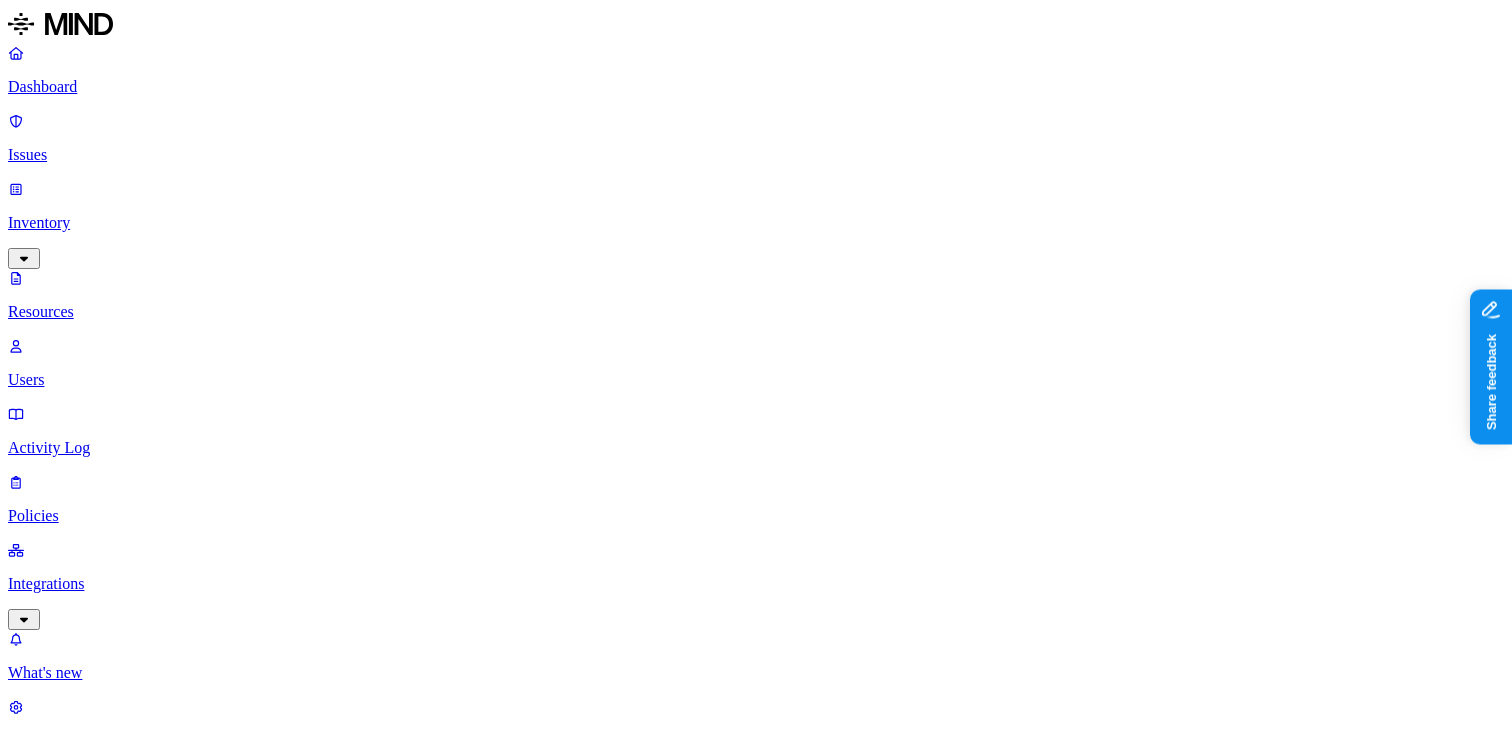 click on "PII / PHI Person Names 7 Medical record number 1" at bounding box center (86, 3646) 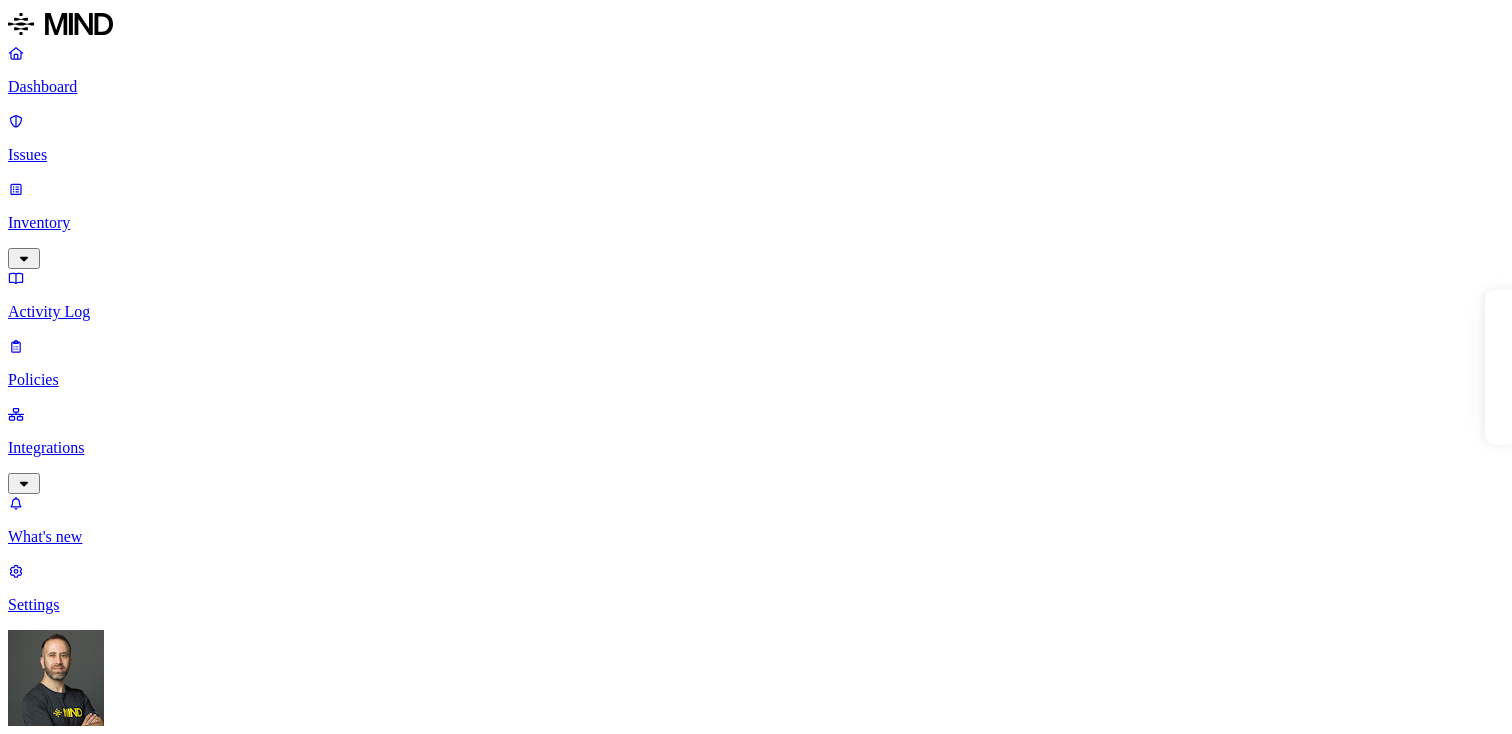 scroll, scrollTop: 0, scrollLeft: 0, axis: both 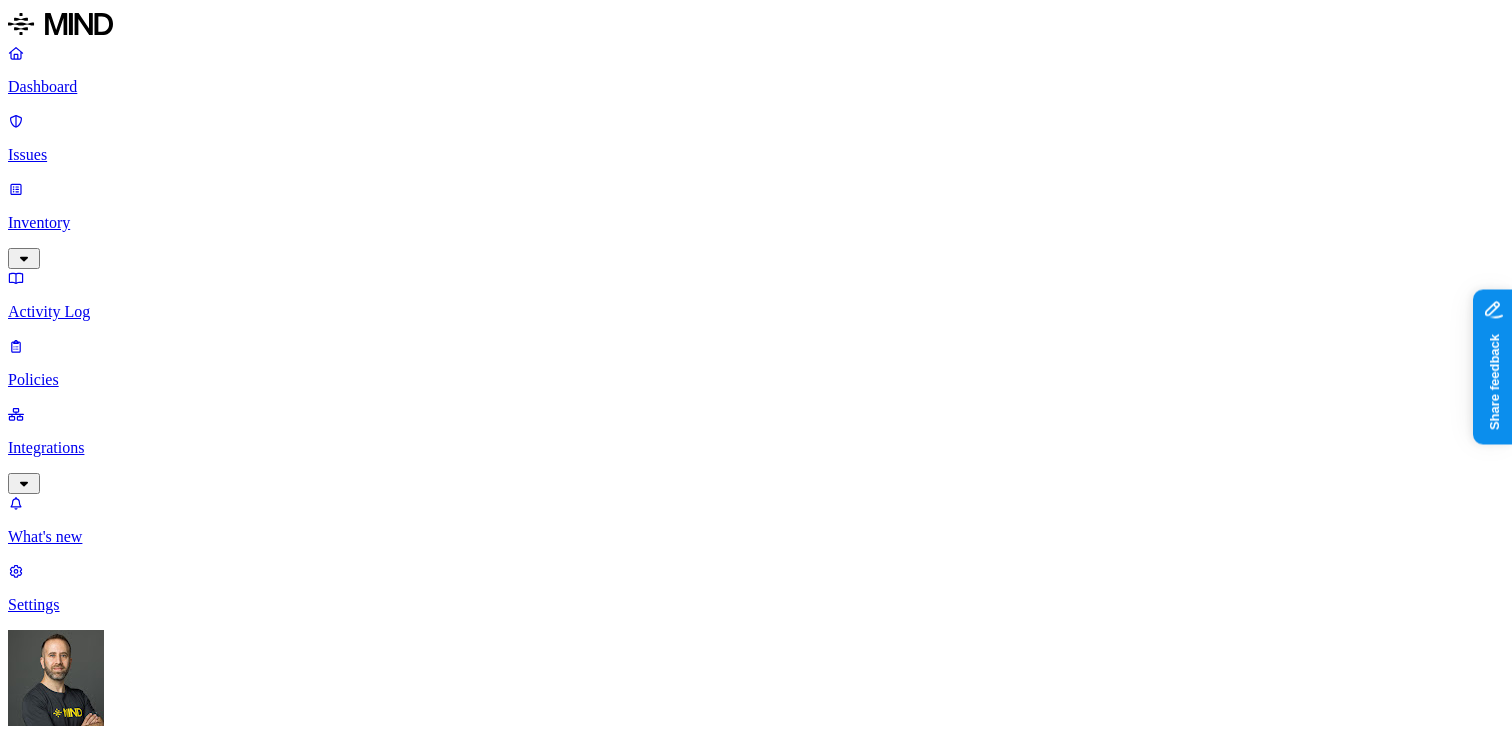 click on "Detection" at bounding box center [119, 1053] 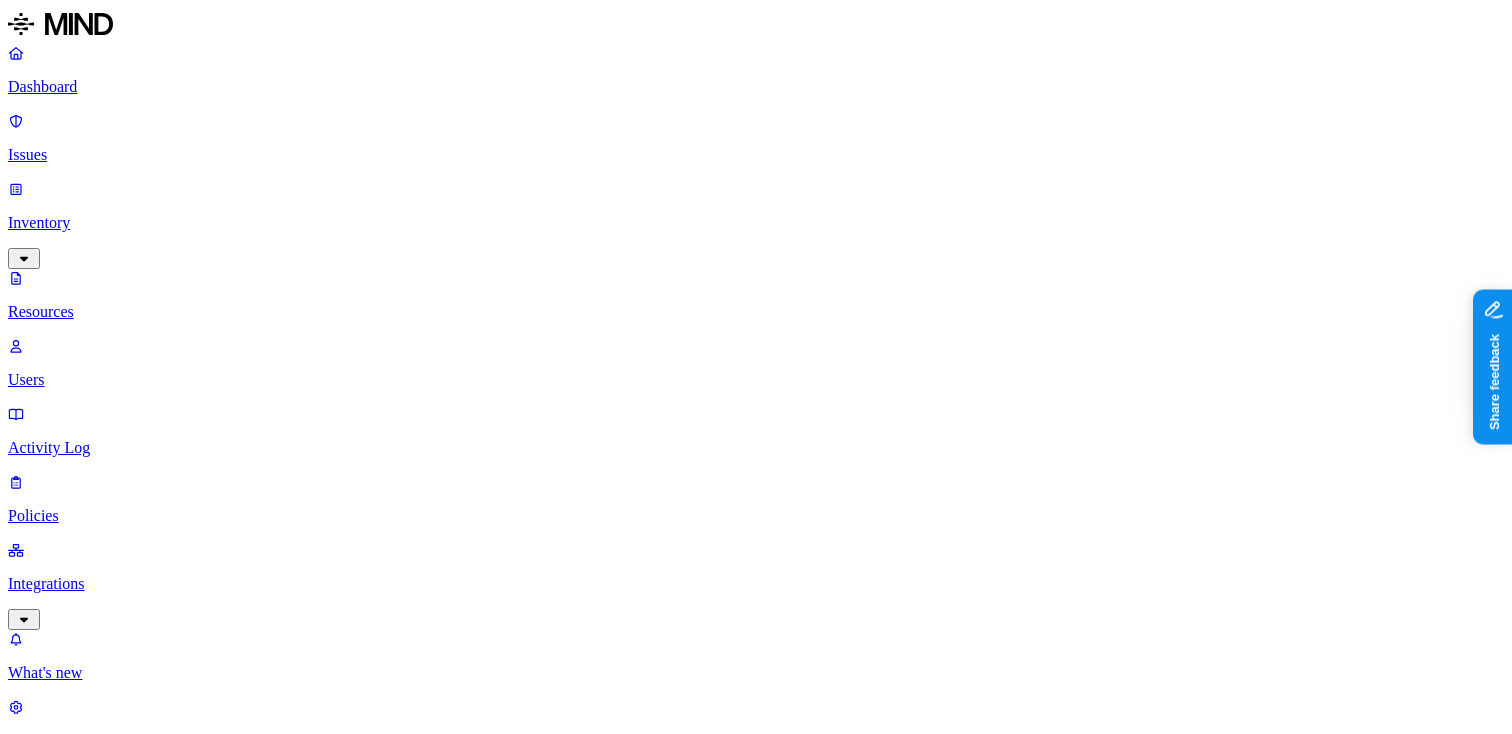 click on "Dashboard Issues Inventory Resources Users Activity Log Policies Integrations What's new 1 Settings Tom Mayblum APTIM Resources Kind File type Classification Category Data types Access Last access Drive name Encrypted 10,000+ Resources Kind Resource Classification Category Access Last access time Full path 2020-08-27-Orbex-WTI Crude Oil Pulls Back From 5-Month Highs-89605883.pdf – – Internal 6 – Durrett, Jill/15.0_Research Deliverables/2020/ELT Strat Meeting 202009/Reports 2020-08-27-Consensus Economics-Energy  Metals Consensus Forecasts - August Survey of Profe...-89606230.pdf – – Internal 6 – Durrett, Jill/15.0_Research Deliverables/2020/ELT Strat Meeting 202009/Reports Screenshot 2025-07-18 081757.png – – – Jul 18, 2025, 04:18 PM Harris, Terri/Pictures/Screenshots PRI 1 VIDI 07-17.xlsx – – – Jul 18, 2025, 04:17 PM GFEBSBenning/1. TIME CONFIRMATION/TC VIDI 07-17 502419 Cover Letter .pdf PII / PHI 4 – Internal 2 Jul 18, 2025, 04:17 PM Gerken, Jessica/Desktop – – – 6" at bounding box center [756, 4848] 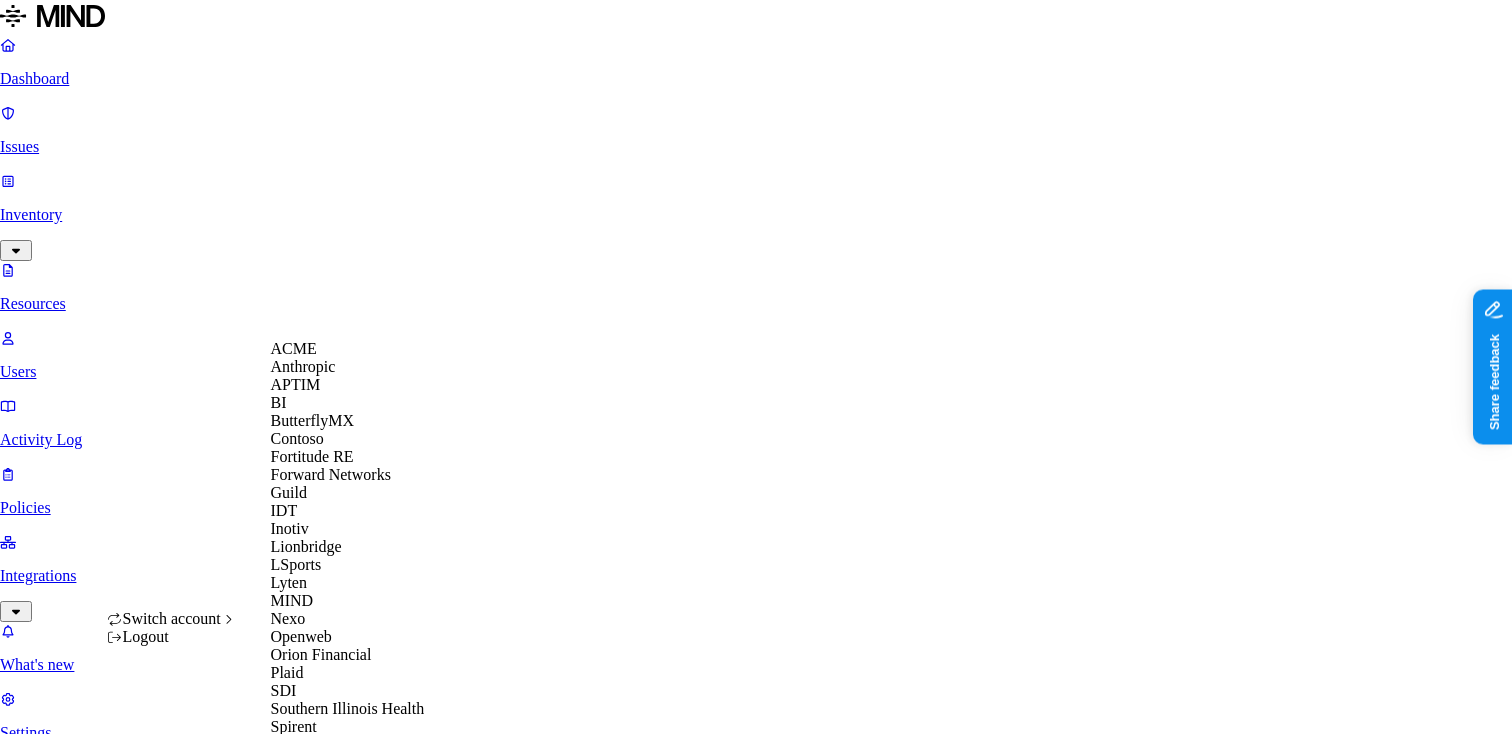 scroll, scrollTop: 259, scrollLeft: 0, axis: vertical 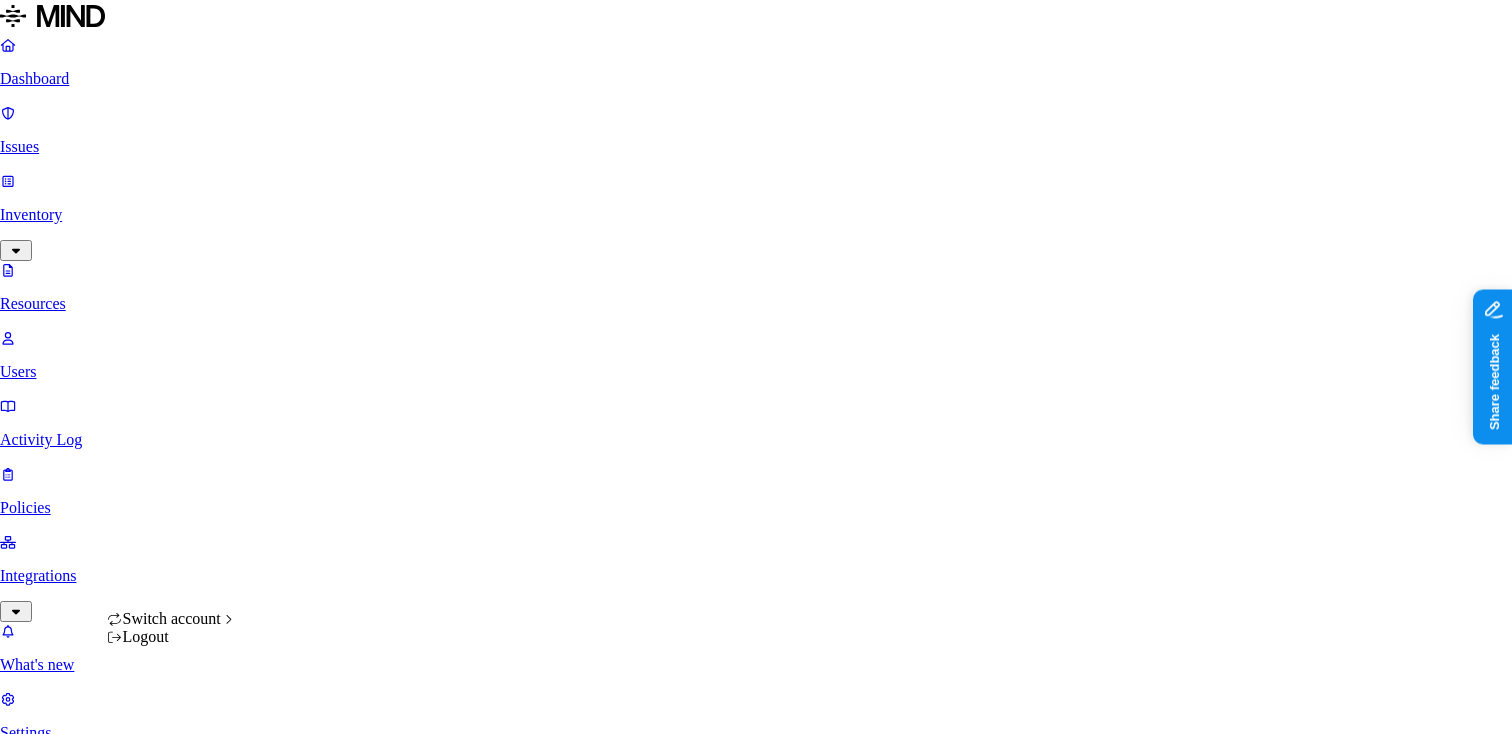 click on "Dashboard Issues Inventory Resources Users Activity Log Policies Integrations What's new 1 Settings [FIRST] [LAST] Inotiv Resources Kind File type Classification Category Data types Access Last access Drive name Encrypted 10,000+ Resources Kind Resource Classification Category Access Last access time Full path MPEG Streamclip Guide.pdf PII / PHI 2 – – – dept/BizDev/Marketing/Marketing/HandySoftware/MPEG_Streamclip_1.2 DSC05616.JPG – – – Jun 17, 2025, 07:42 PM [FIRST] [LAST]/Pictures DSC05615.JPG – – – Jun 17, 2025, 07:42 PM [FIRST] [LAST]/Pictures DSC05614.JPG – – – Jun 17, 2025, 07:42 PM [FIRST] [LAST]/Pictures SIFT PPT 18JUL25.docx – – – Jul 18, 2025, 04:17 PM [FIRST] [LAST] IMG_0004.jpg – – – Jul 18, 2025, 04:15 PM [FIRST] [LAST]/Documents/2025_07_18 Screenshot 2025-07-18 081518.png PII / PHI 5 – – Jul 18, 2025, 04:15 PM [FIRST] [LAST]/Pictures/Screenshots Inotiv Q-50043 R1 for Entrada Therapeutics Inc (PK-601-51-PK-ms-001).pdf PII / PHI 12 – – – – – 3" at bounding box center (756, 4298) 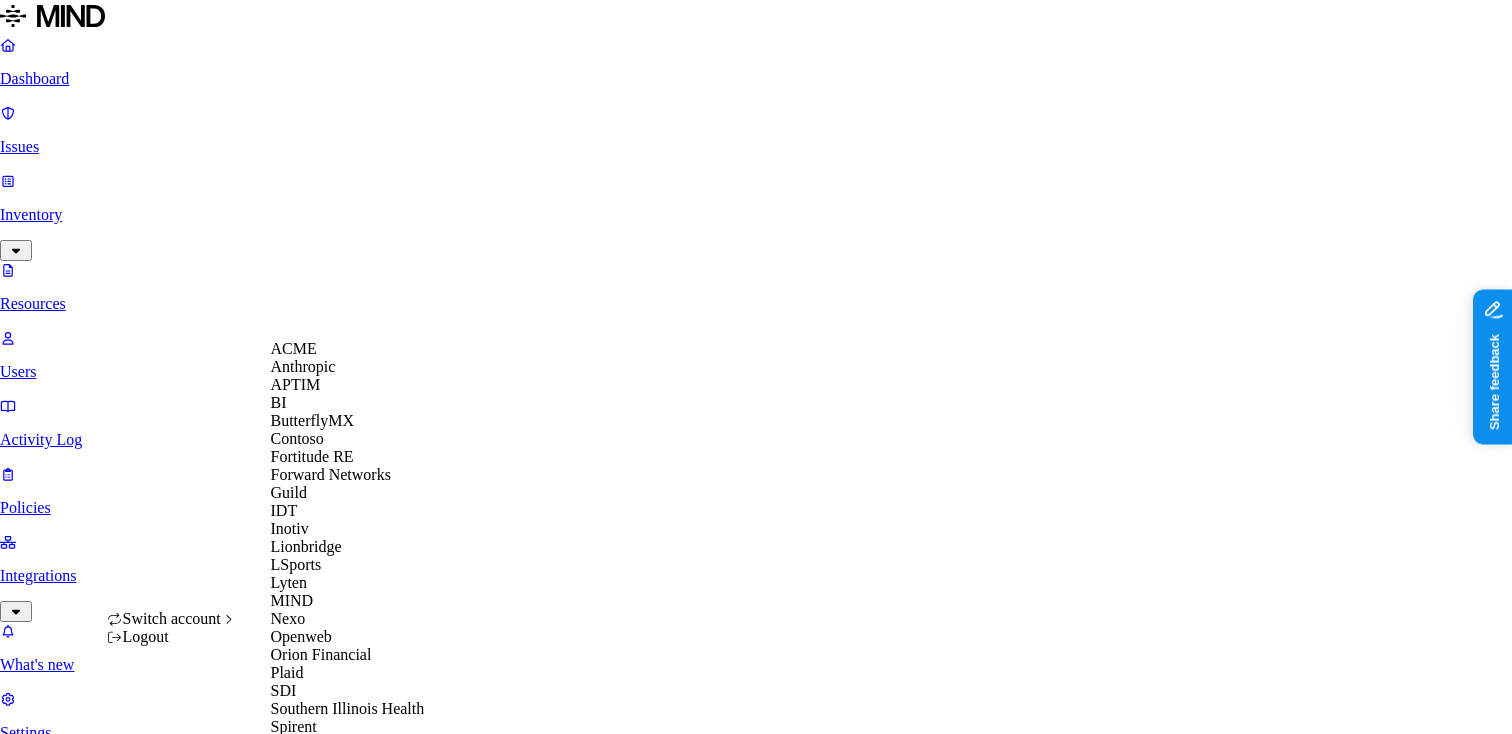 scroll, scrollTop: 632, scrollLeft: 0, axis: vertical 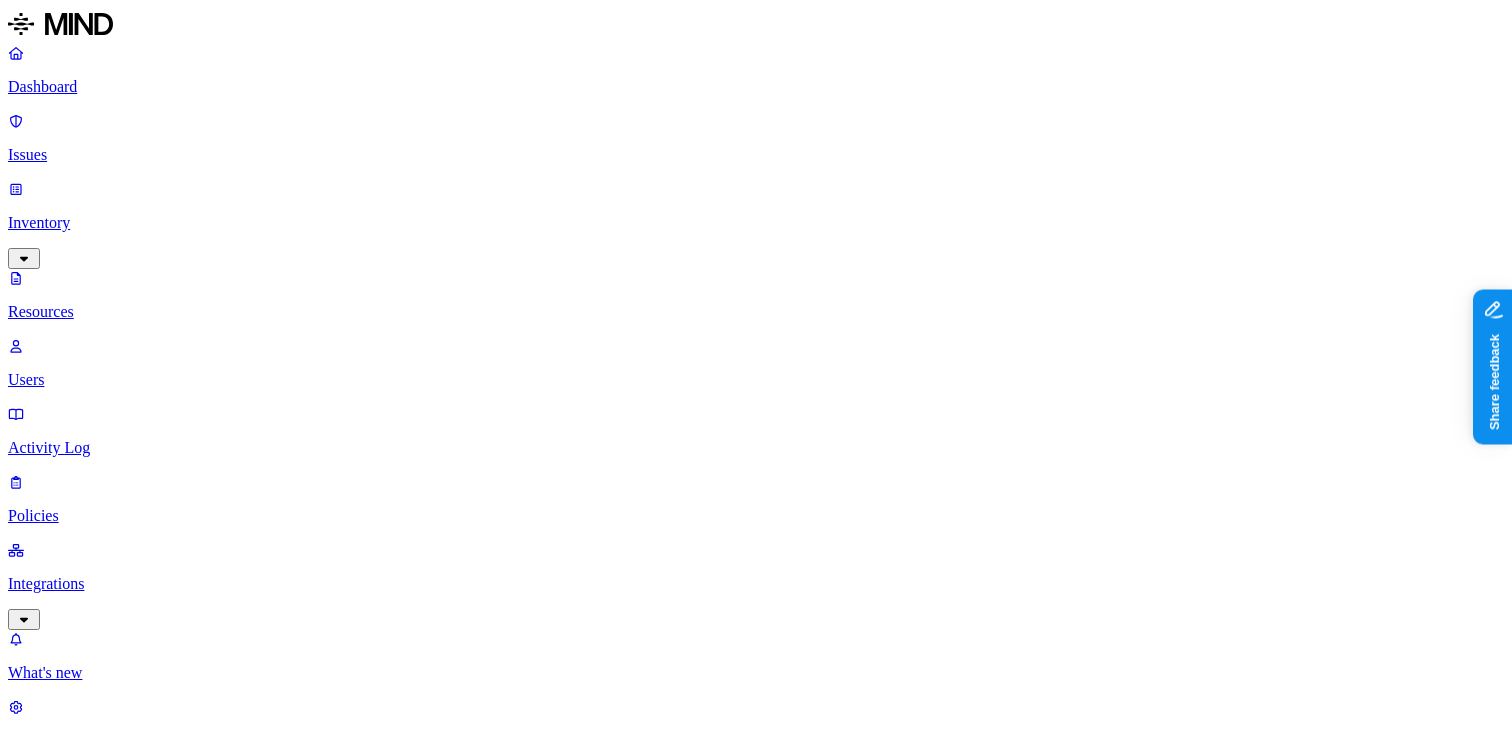 click on "Labels" at bounding box center (35, 1174) 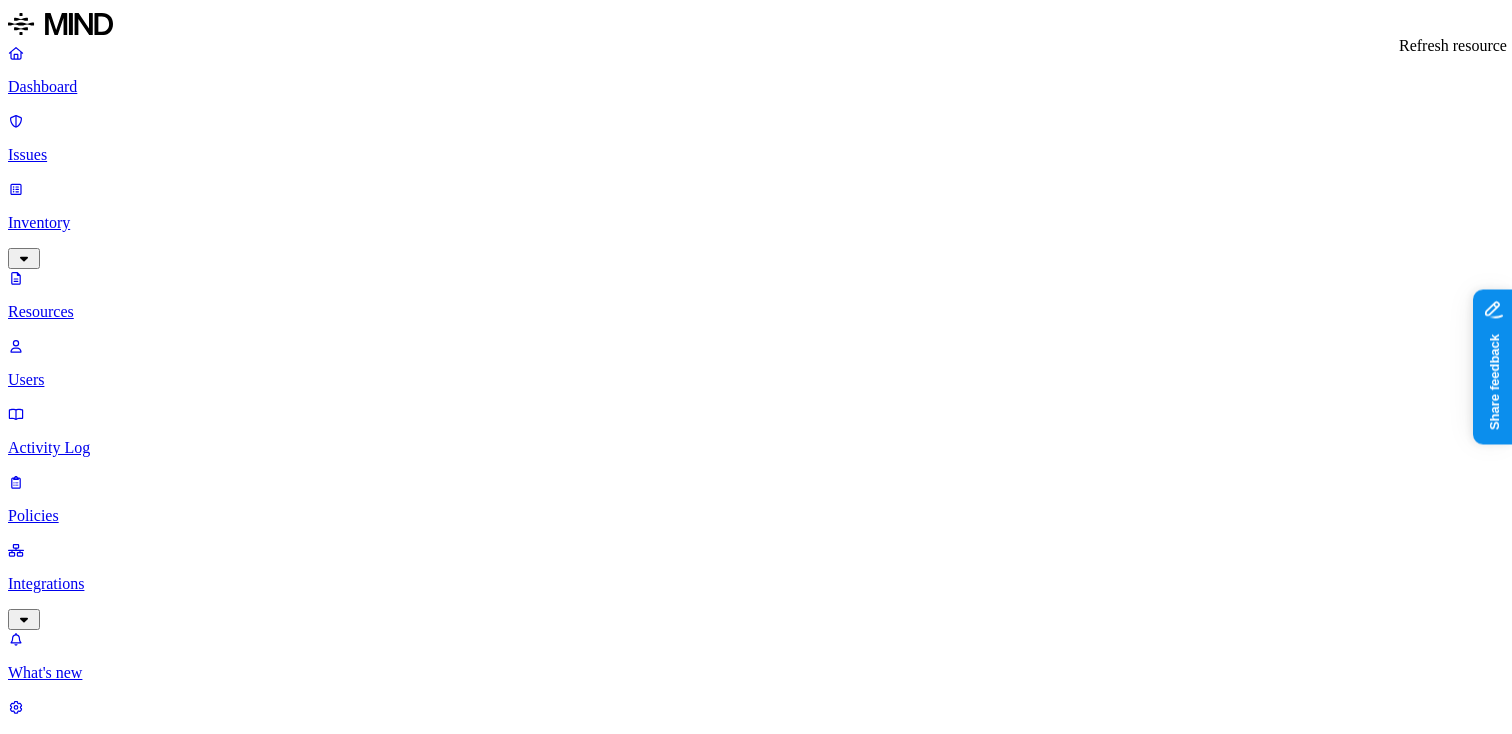 click at bounding box center (63, 6552) 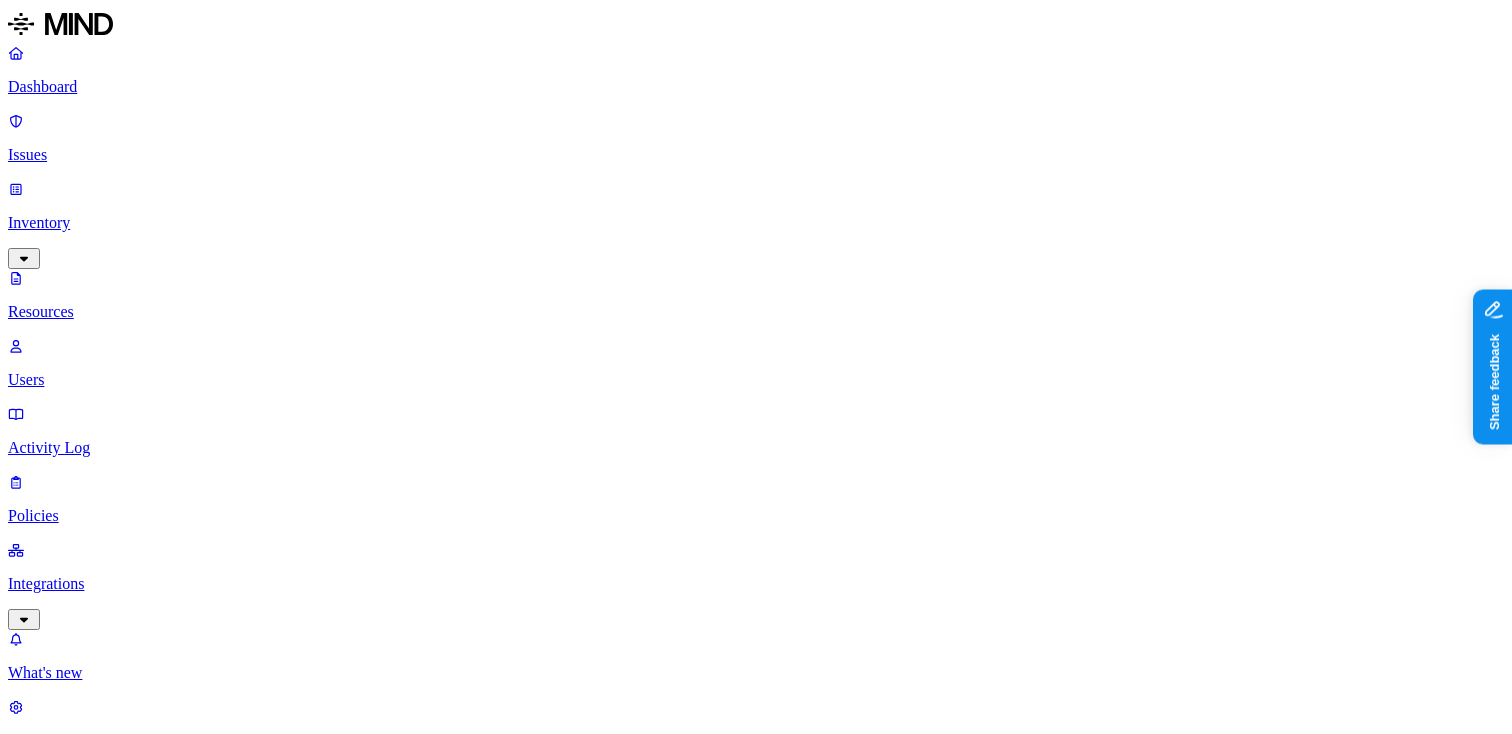 click on "–" at bounding box center (2669, 2614) 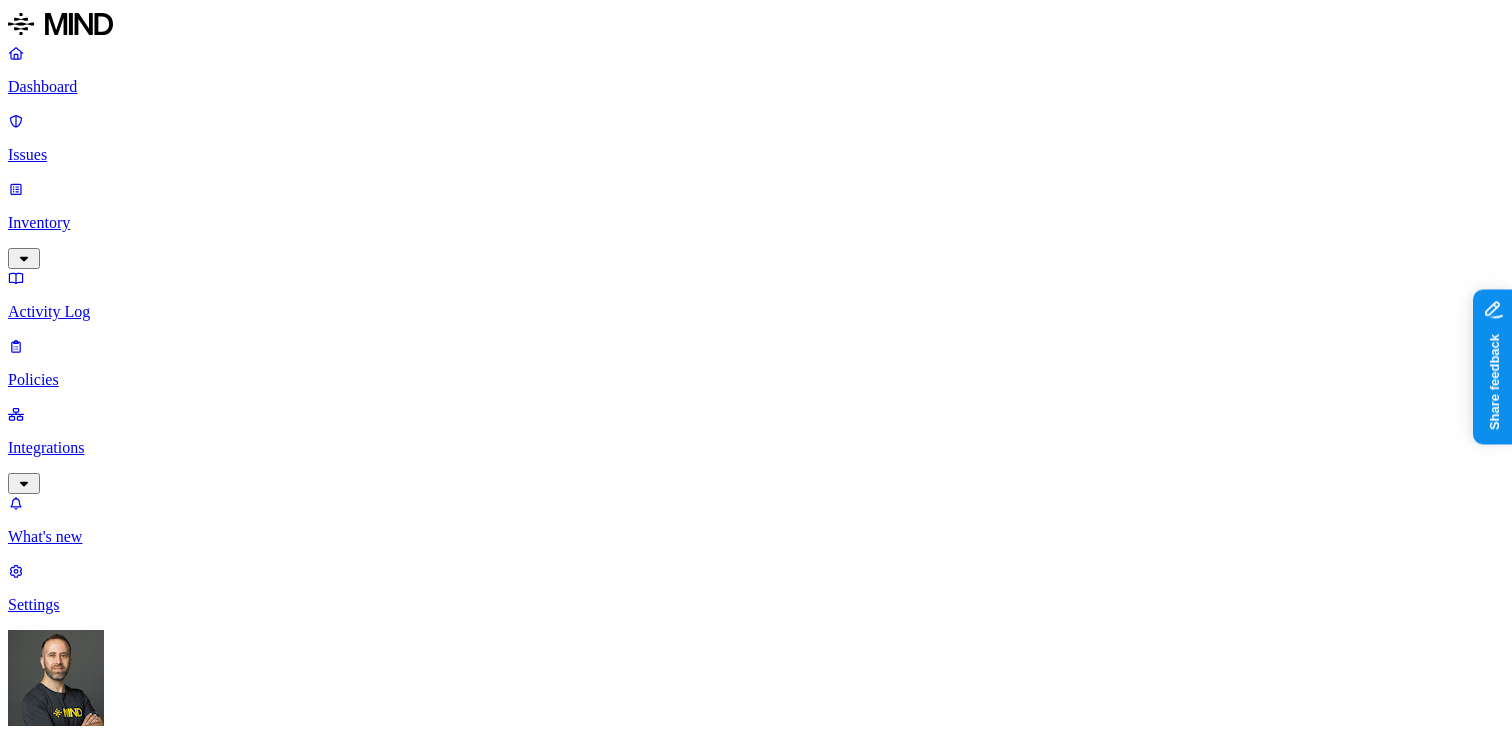 click on "Dashboard Issues Inventory Activity Log Policies Integrations What's new 1 Settings Tom Mayblum Wafra Dashboard 0 Discovery Detection Prevention Last update: 03:01 PM Scanned resources 1.08M Resources by integration 835K Wafra 192K Wafrafs 47.5K OnPremFileSV 5.58K Wafra Box PII 267K Person Name 228K Email address 163K Address 158K Phone number 157K IBAN 6.39K SSN 3.39K PCI 2.39K Credit card 2.39K Secrets 7 Encryption Key 4 Password 2 AWS credentials 1 Other 4.42K Source code 4.42K Top resources with sensitive data Resource Sensitive records Owner Last access Plasma Collection Facilities_v3.xlsx Person Name 1 Address 19177 Phone number 880 Speller, Alec Aug 20, 2024, 10:54 PM HFN_2008-09-07.pac Email address 4001 Address 21 Phone number 4322 Schmidt, Melissa HFN_2008-08-19.pac Email address 3955 Address 21 Phone number 4286 Schmidt, Melissa HFN_2008-09-19.pac Email address 3968 Address 21 Phone number 4270 Schmidt, Melissa HFN_2008-10-20.pac Email address 3951 Address 22 Phone number 4215 3869 21 24" at bounding box center (756, 1657) 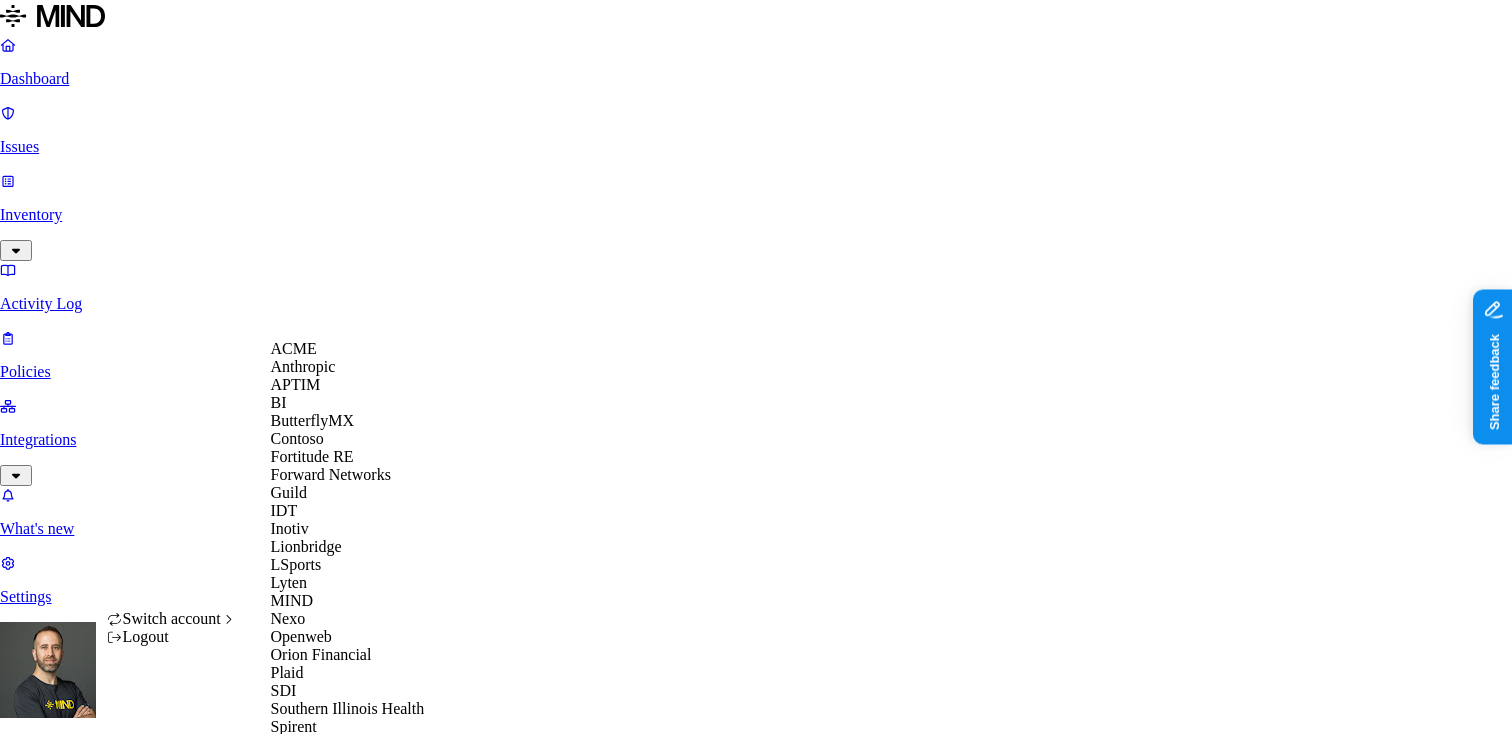 scroll, scrollTop: 632, scrollLeft: 0, axis: vertical 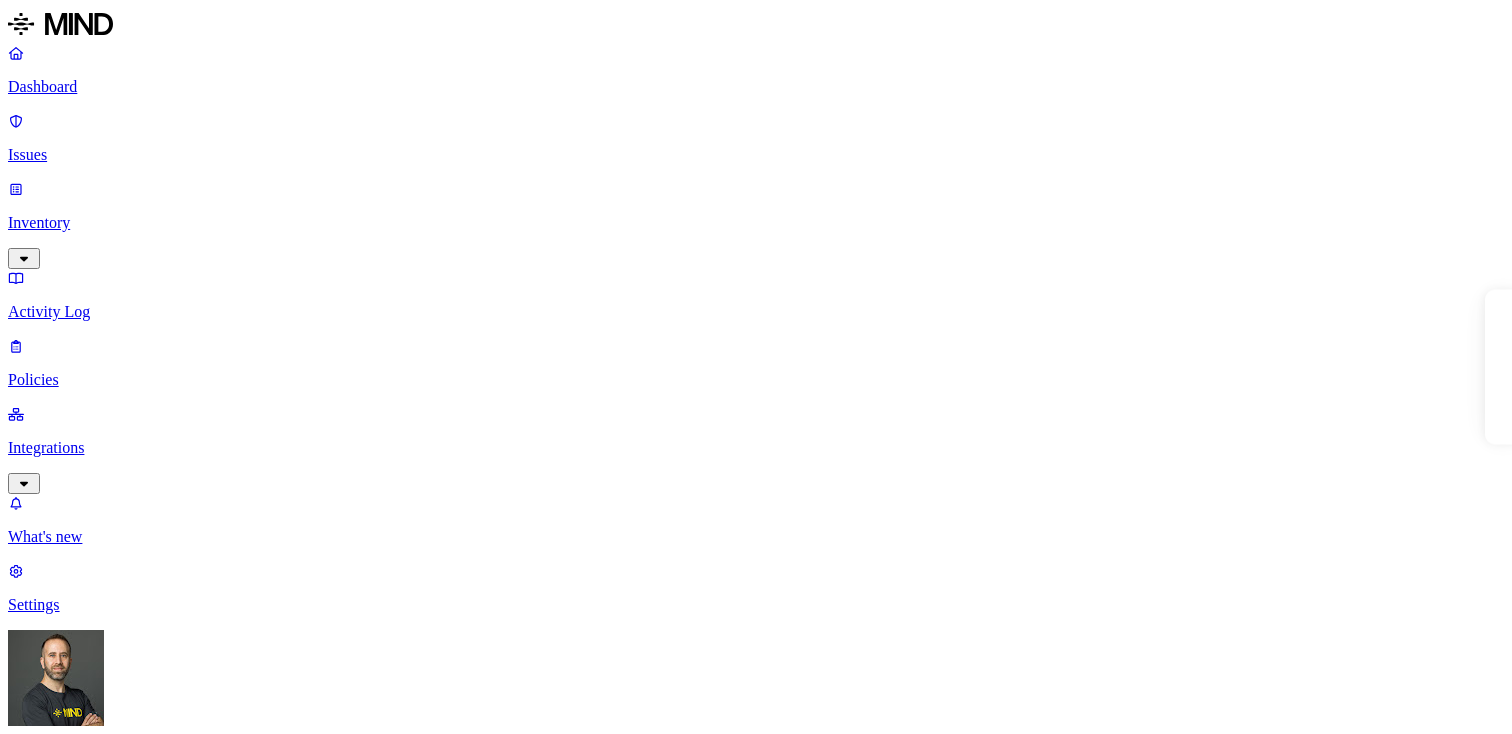click on "Inventory" at bounding box center (756, 223) 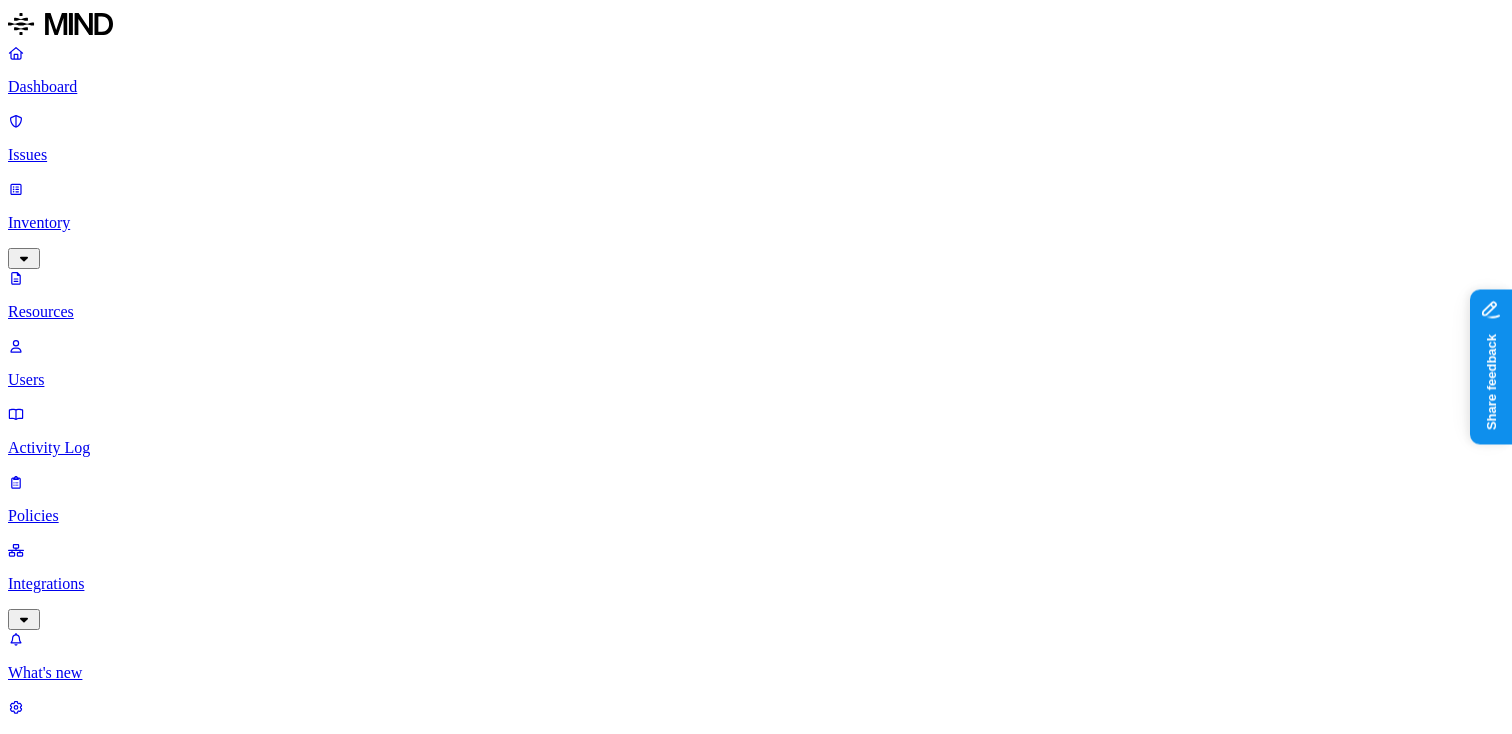 scroll, scrollTop: 0, scrollLeft: 0, axis: both 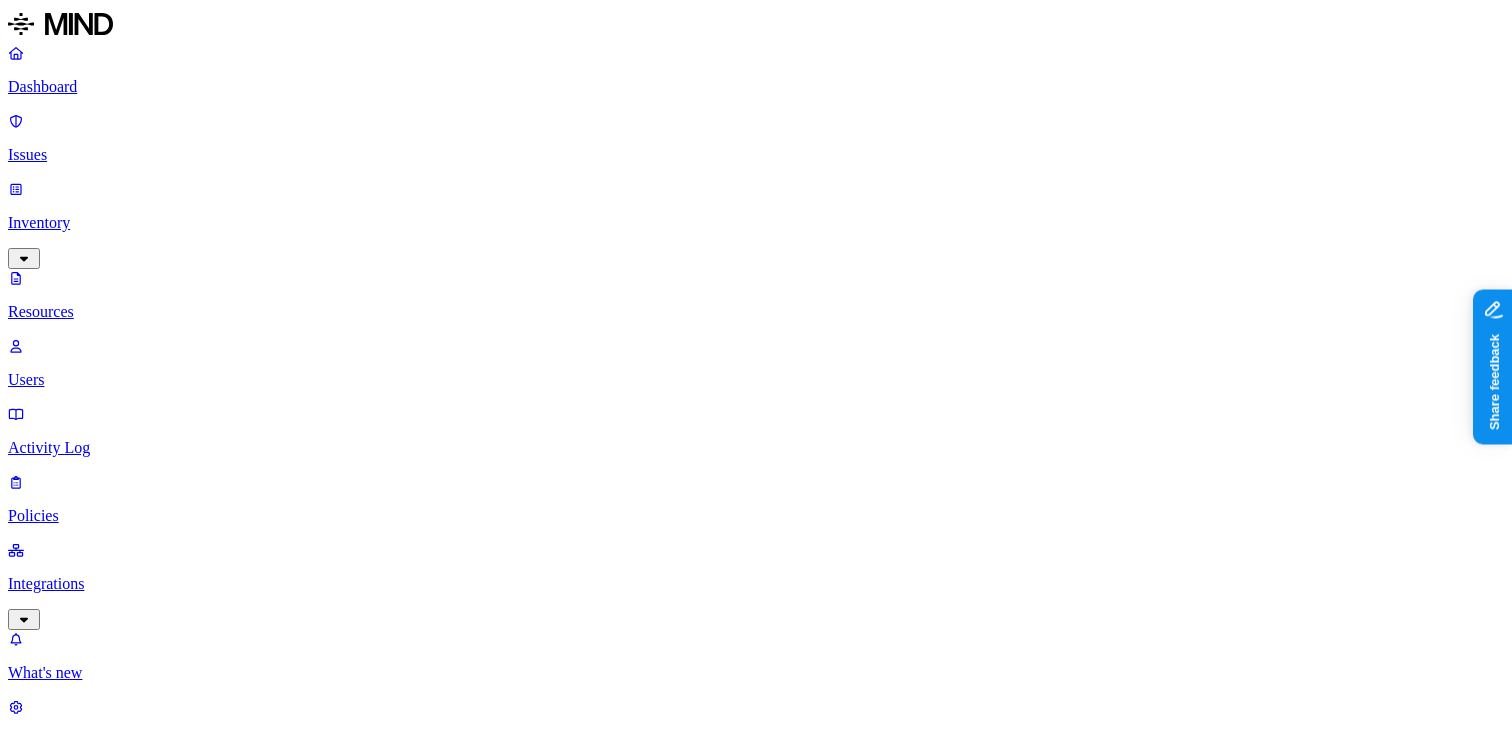 click on "Labels" at bounding box center (35, 1174) 